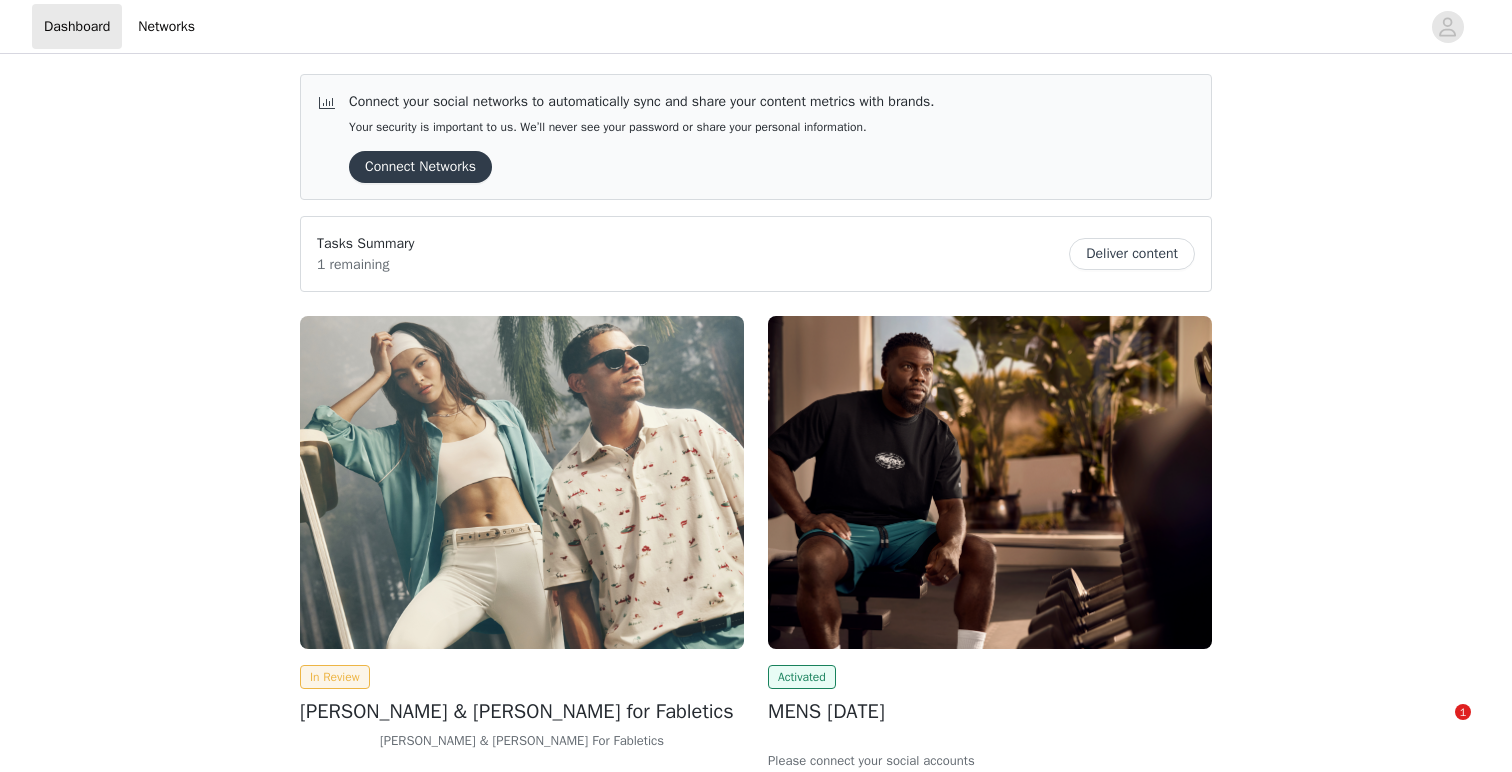scroll, scrollTop: 0, scrollLeft: 0, axis: both 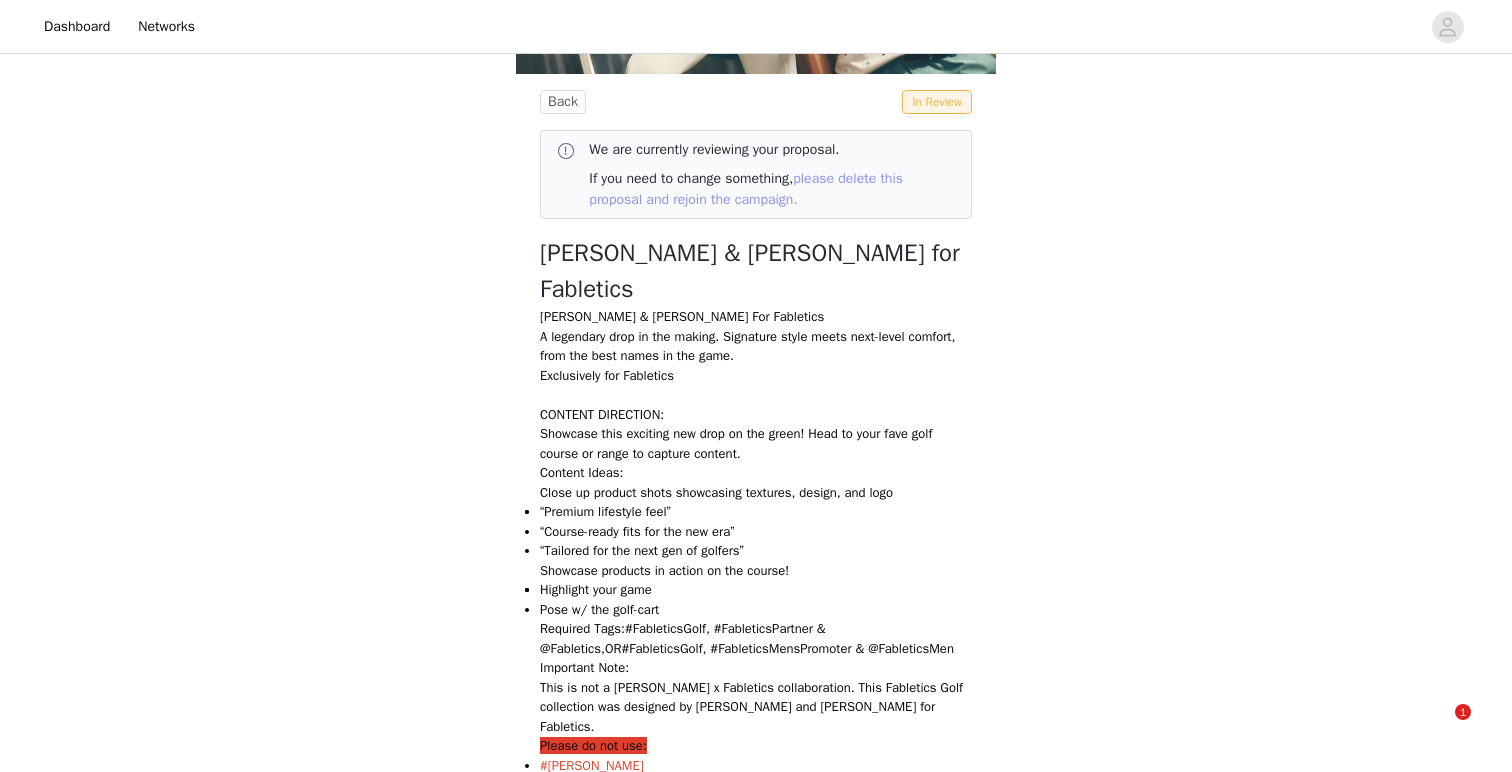 click on "please delete this proposal and rejoin the campaign." at bounding box center [746, 189] 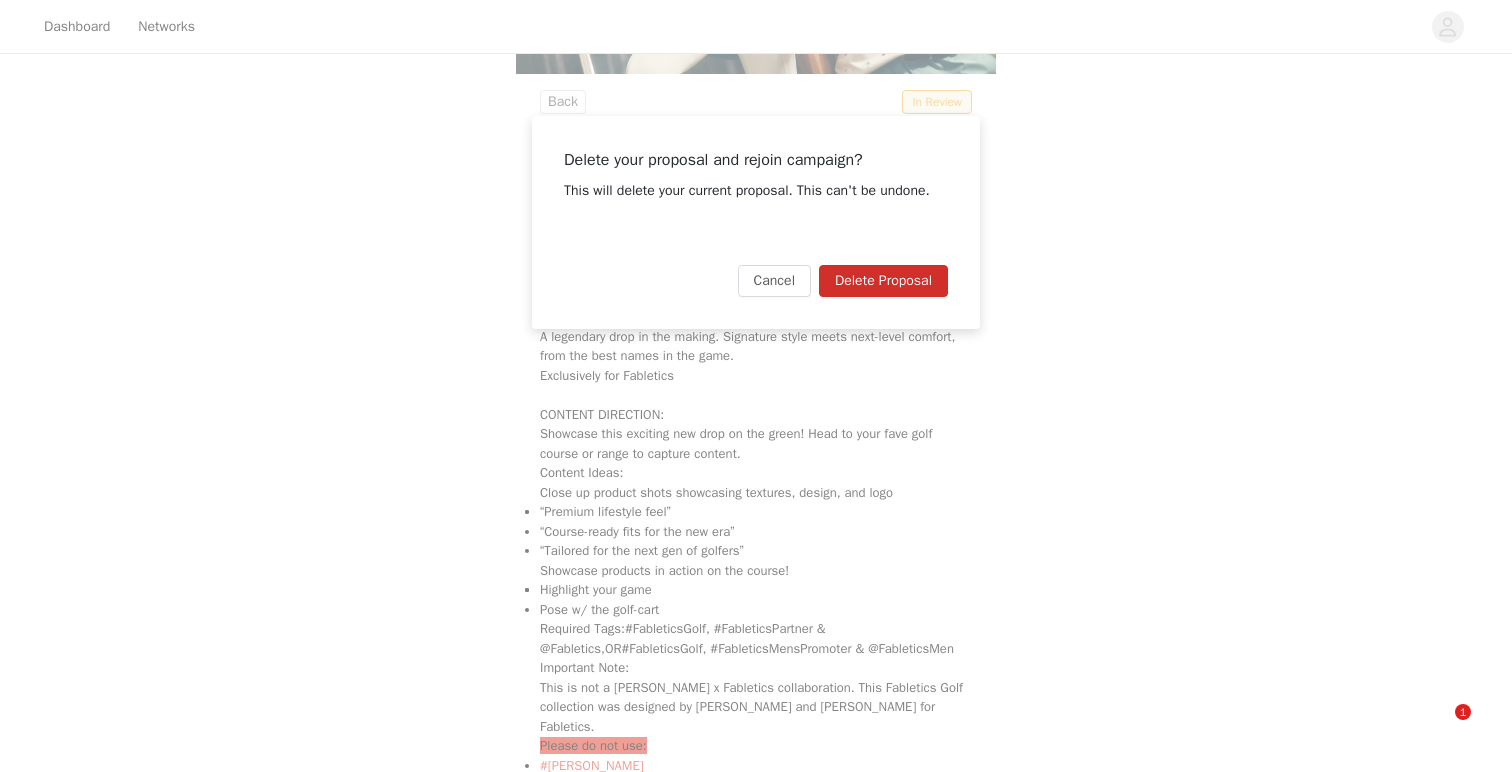 click on "Delete Proposal" at bounding box center (883, 281) 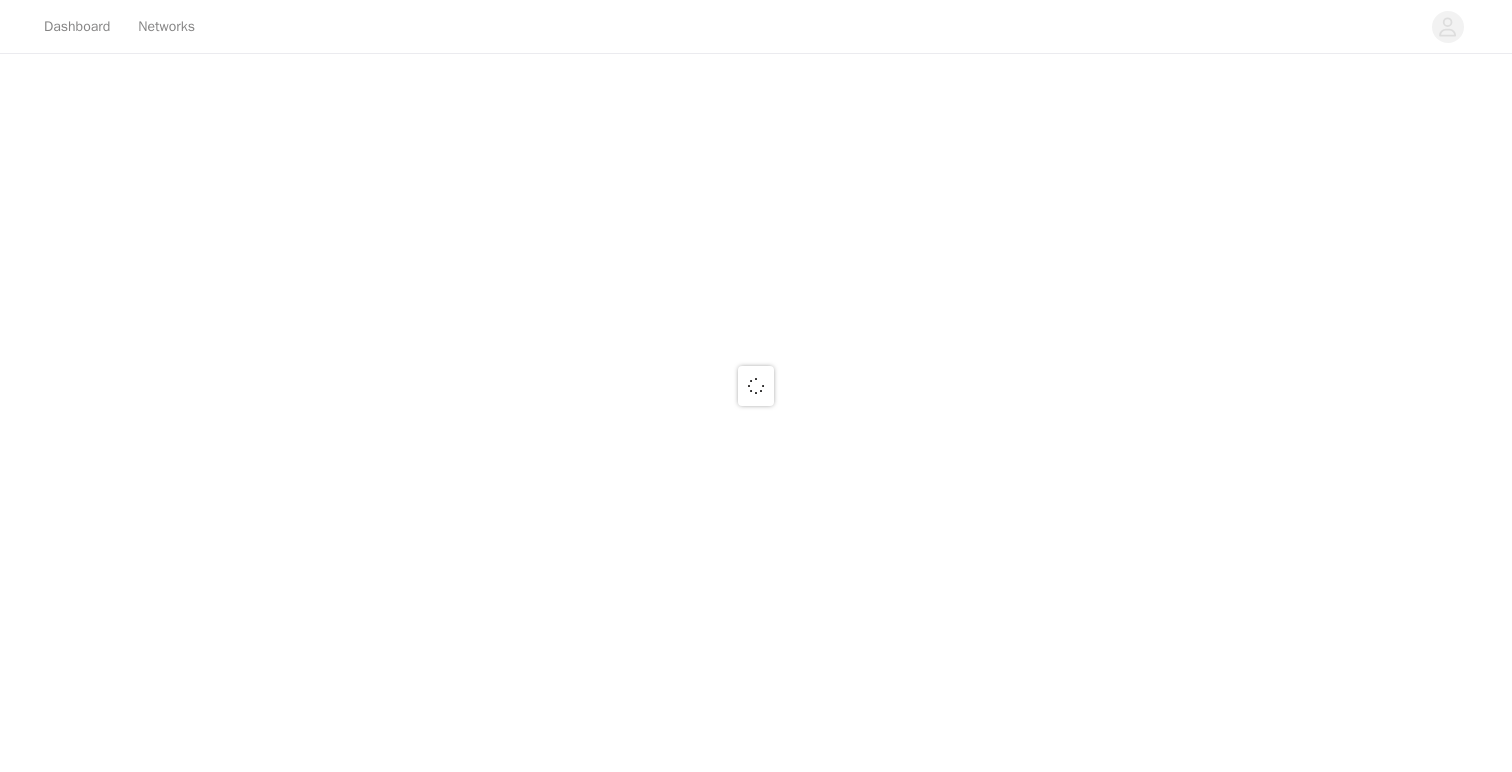 scroll, scrollTop: 0, scrollLeft: 0, axis: both 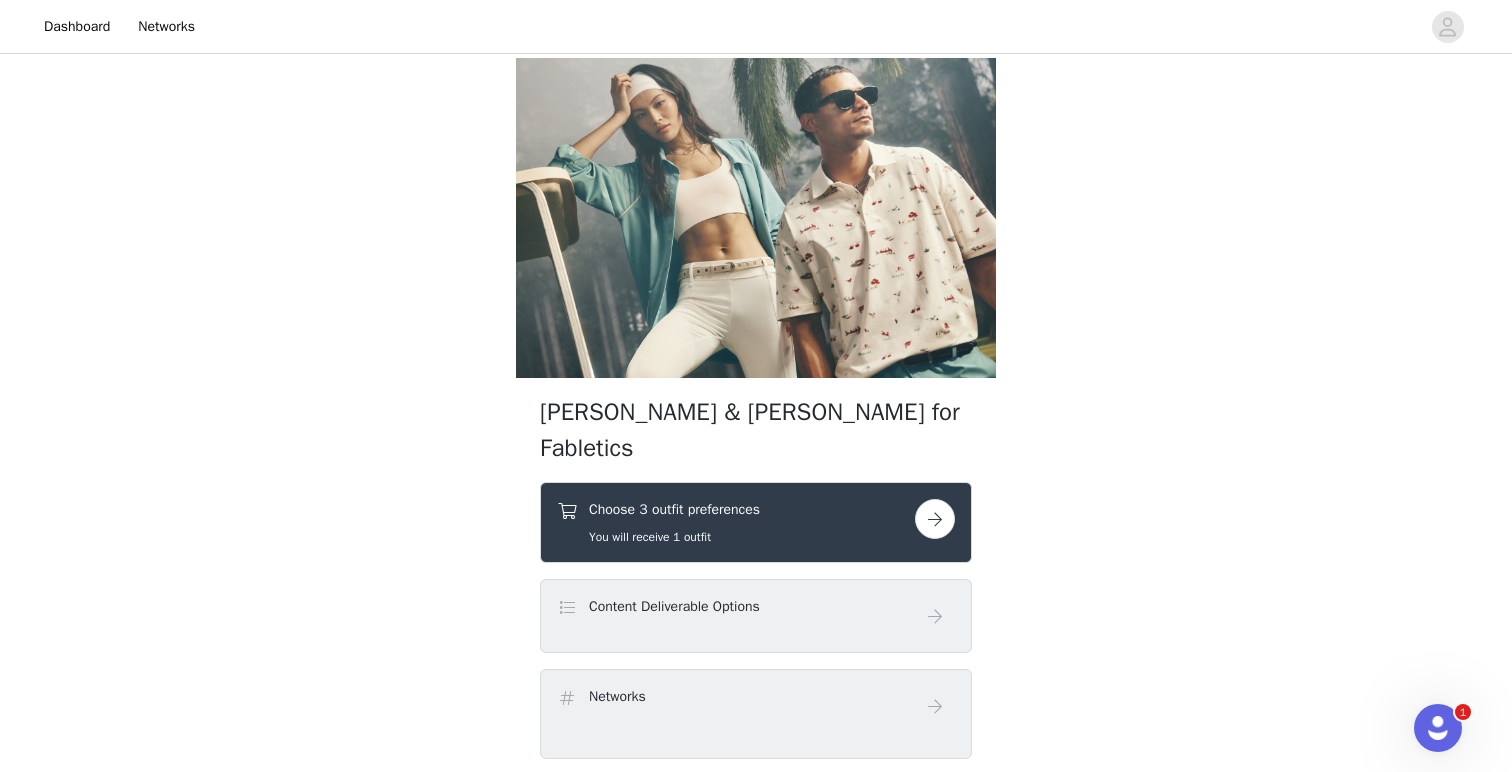 click at bounding box center [935, 519] 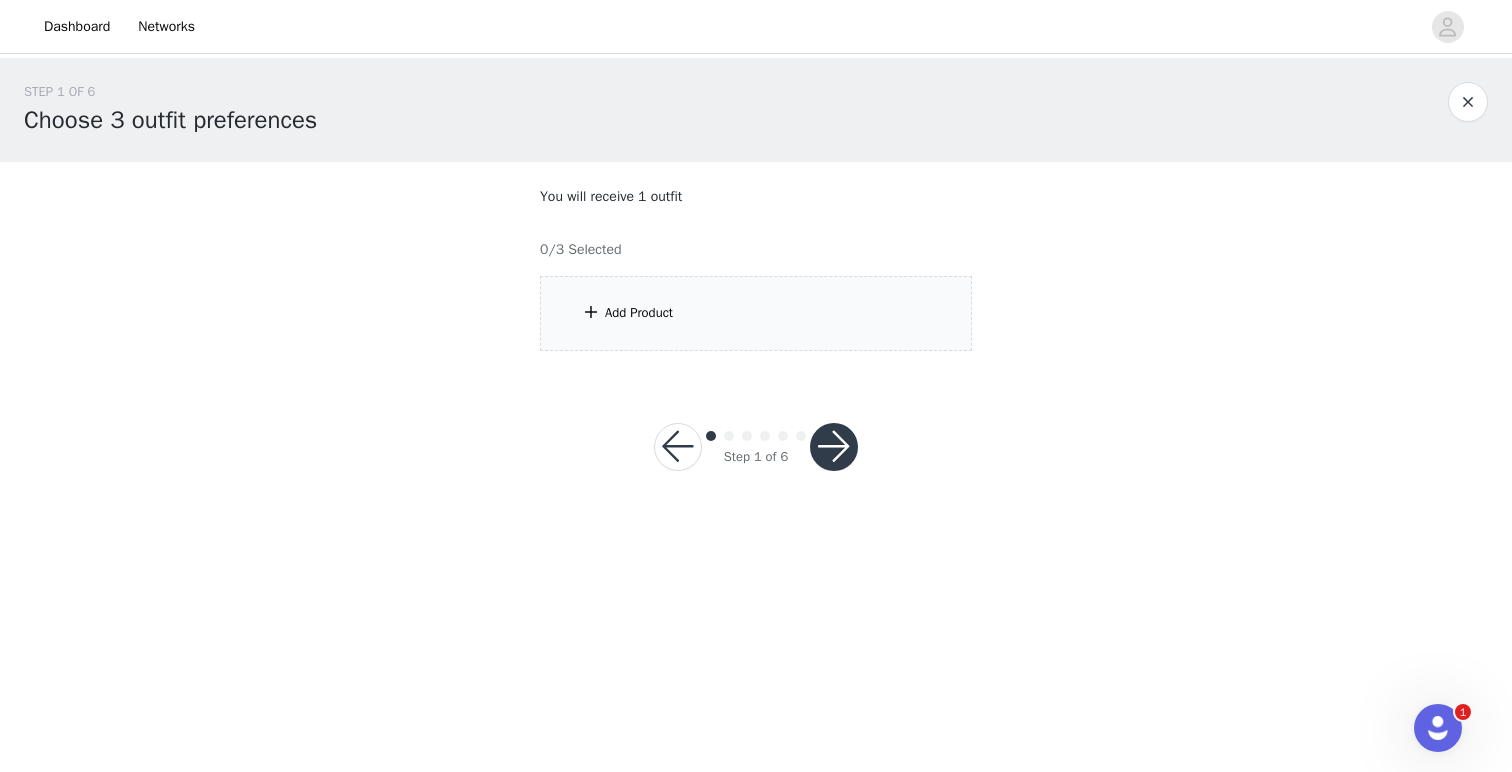 click on "Add Product" at bounding box center (756, 313) 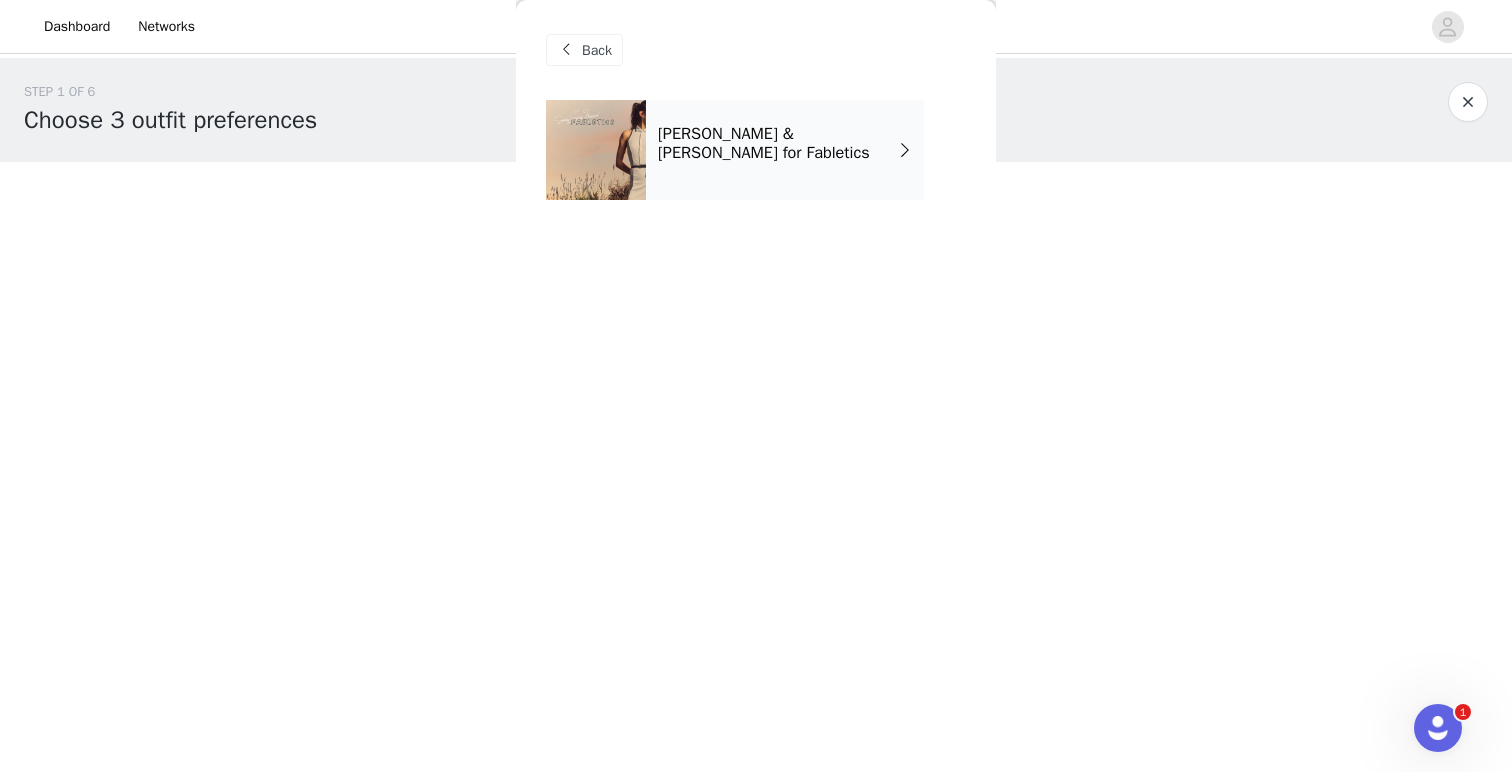click on "[PERSON_NAME] & [PERSON_NAME] for Fabletics" at bounding box center (778, 143) 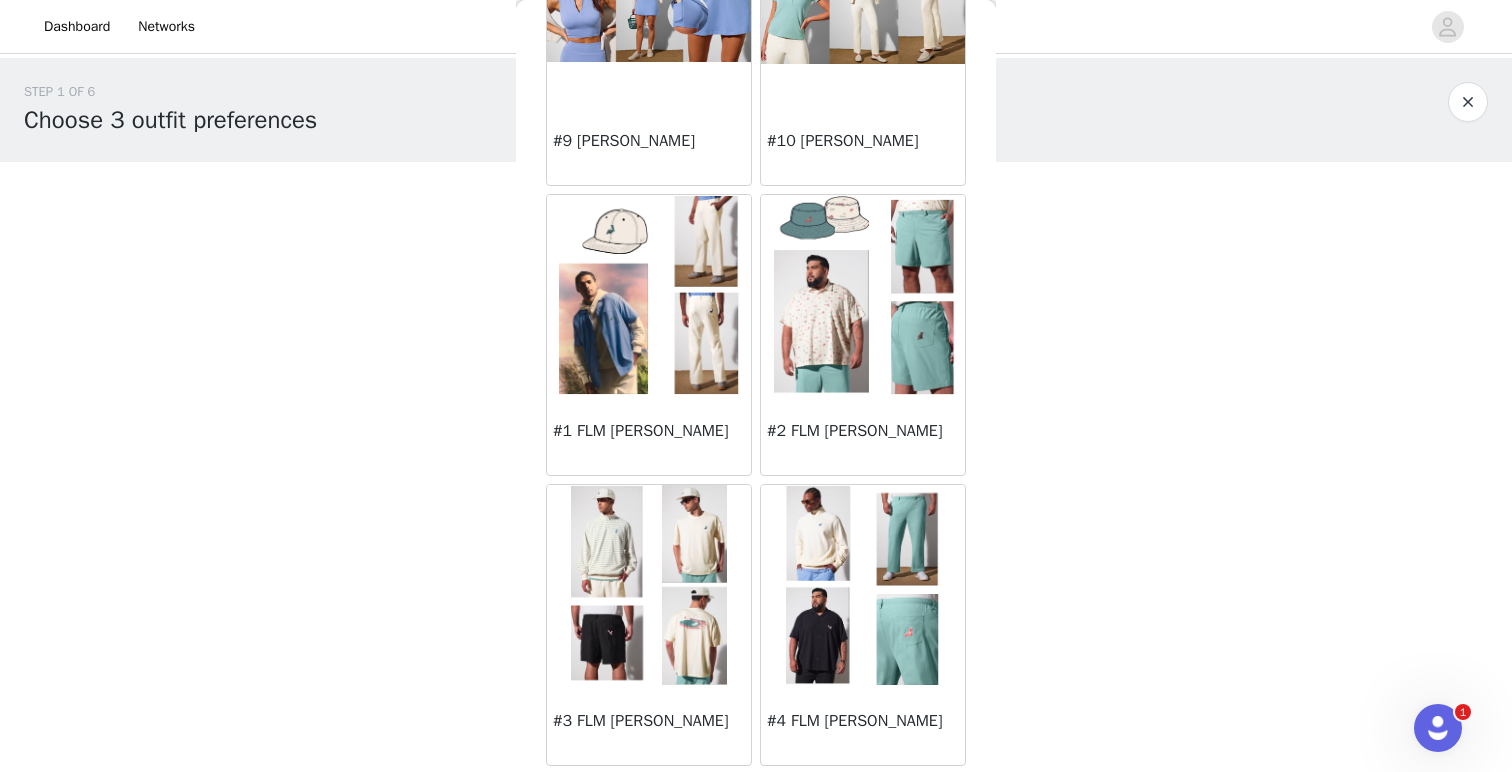scroll, scrollTop: 1370, scrollLeft: 0, axis: vertical 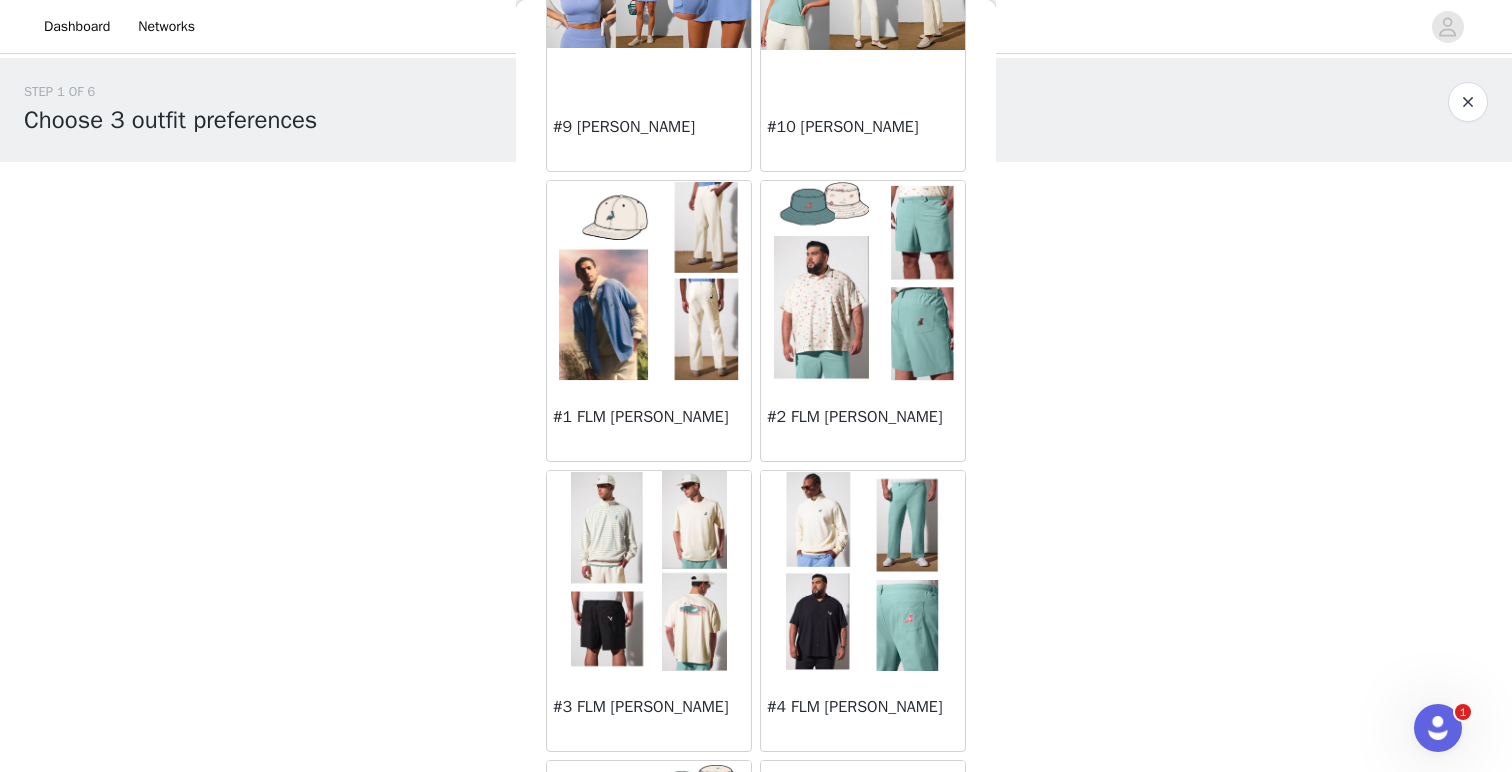 click at bounding box center [649, 281] 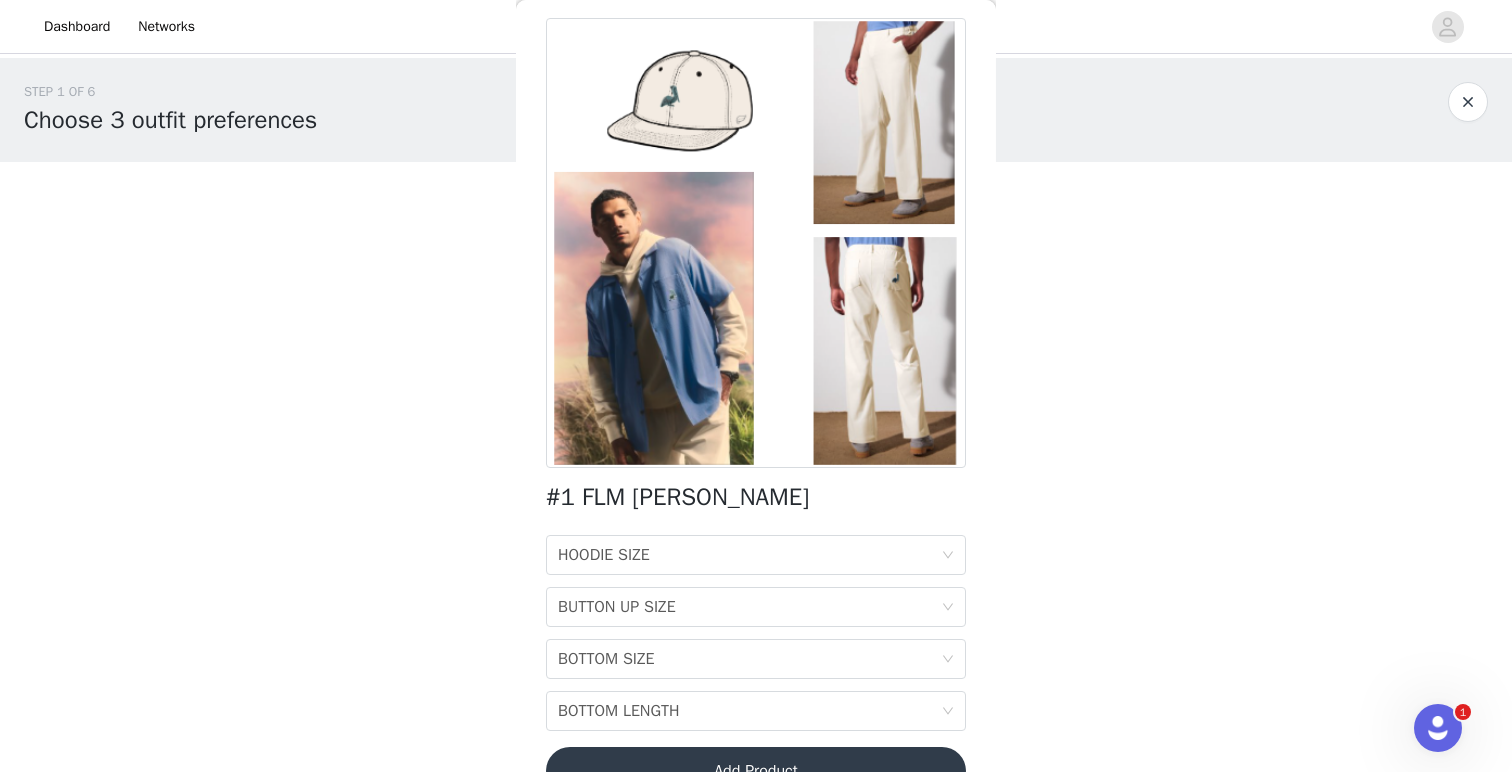 scroll, scrollTop: 129, scrollLeft: 0, axis: vertical 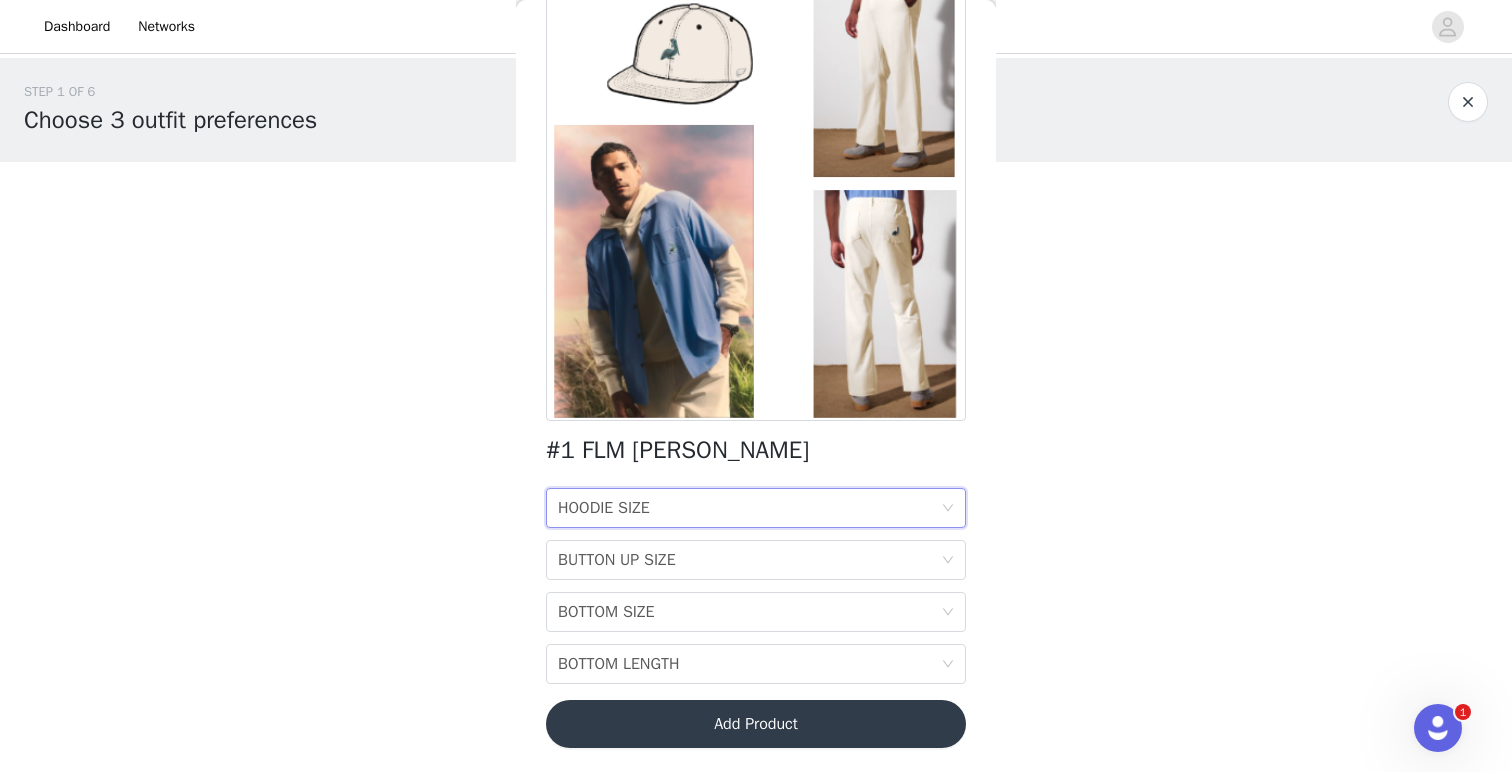 click on "HOODIE SIZE HOODIE SIZE" at bounding box center [749, 508] 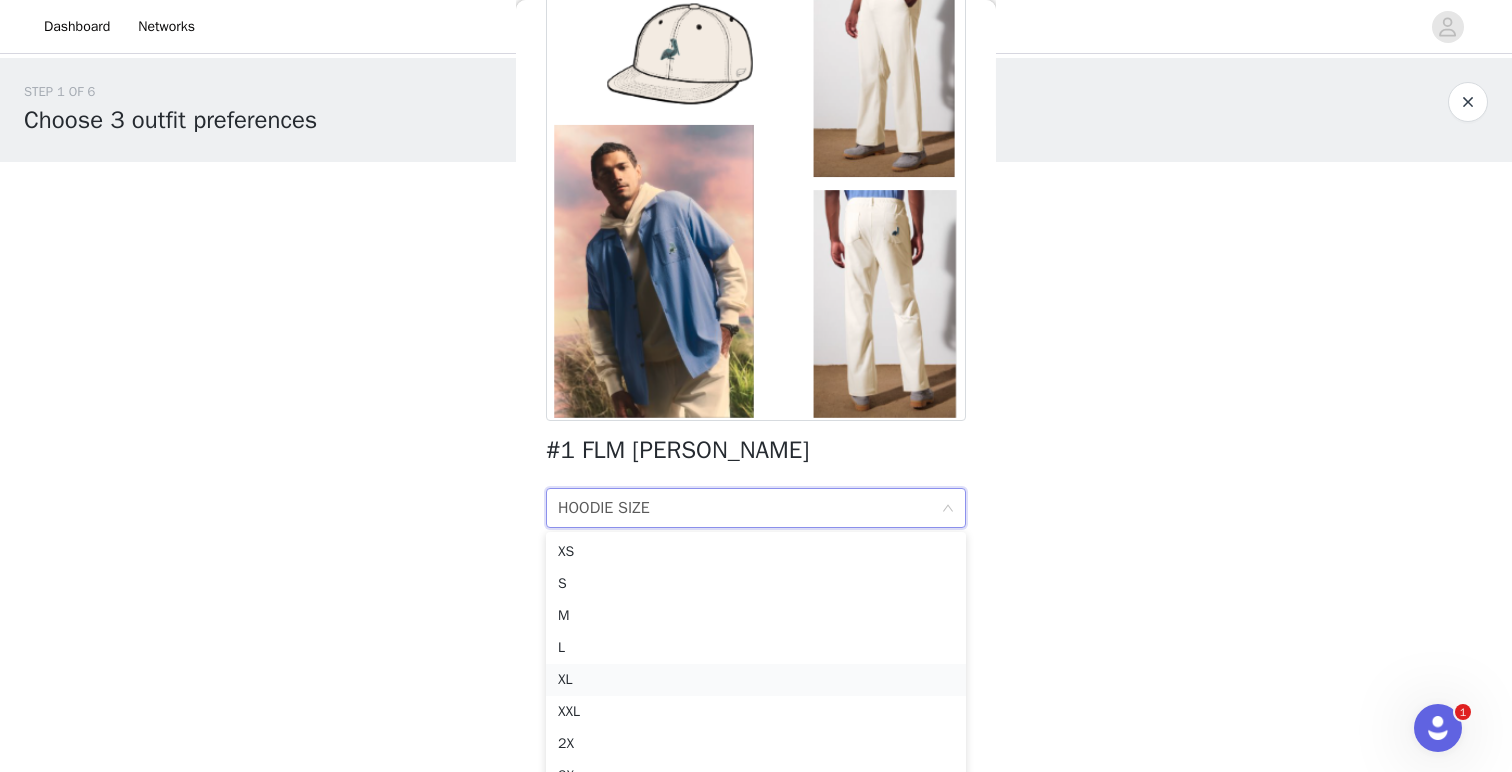click on "XL" at bounding box center (756, 680) 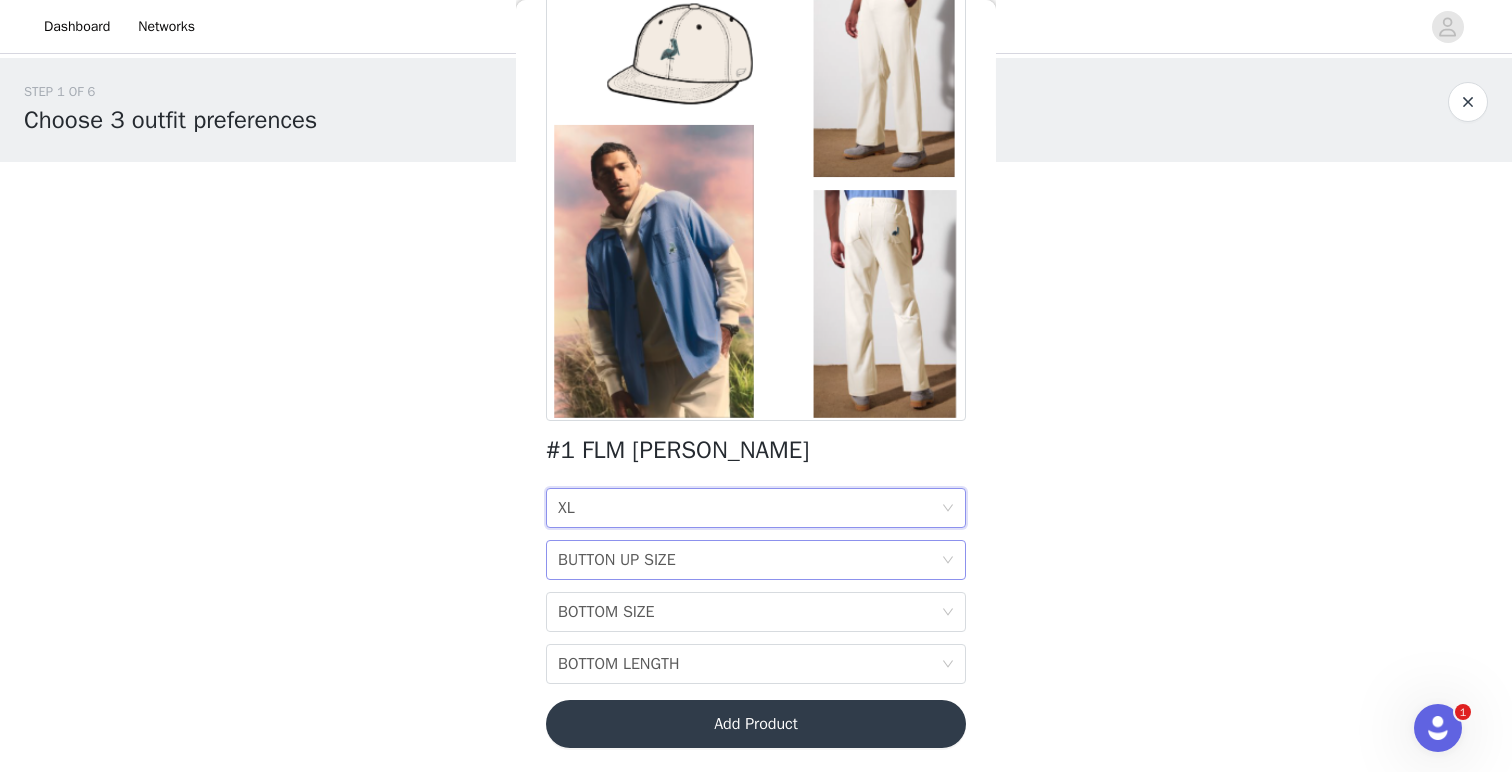 click on "BUTTON UP SIZE" at bounding box center [617, 560] 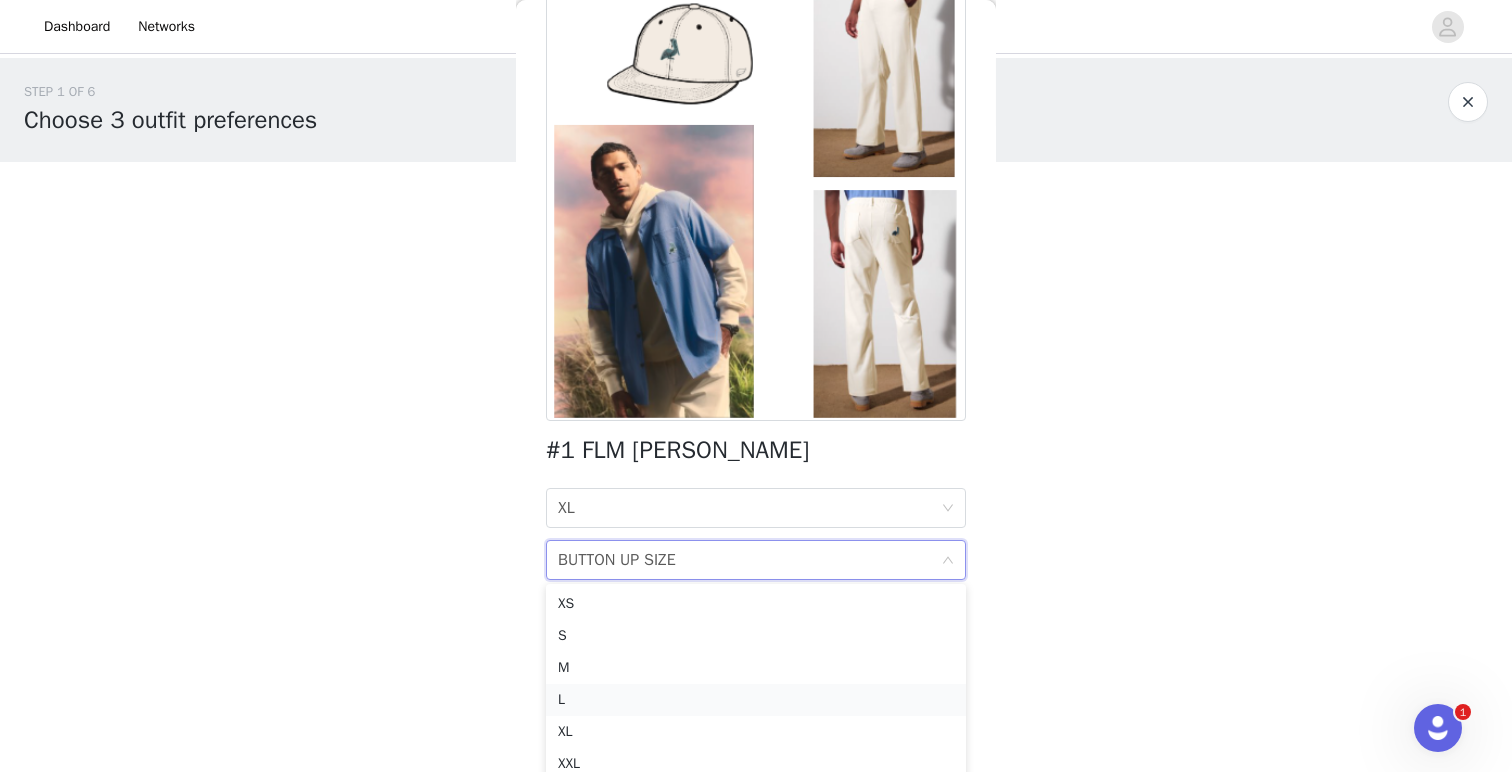 click on "L" at bounding box center (756, 700) 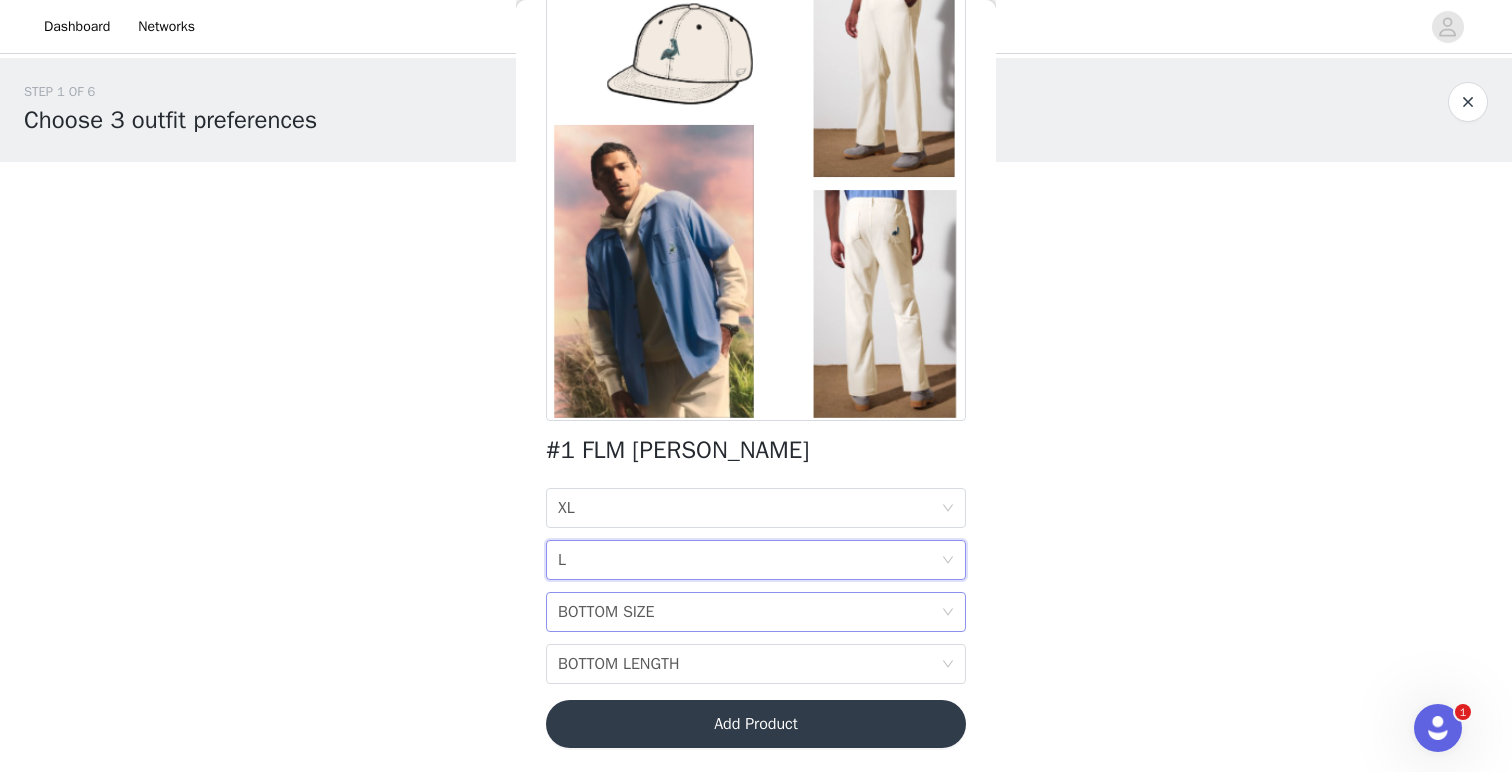 click on "BOTTOM SIZE" at bounding box center (606, 612) 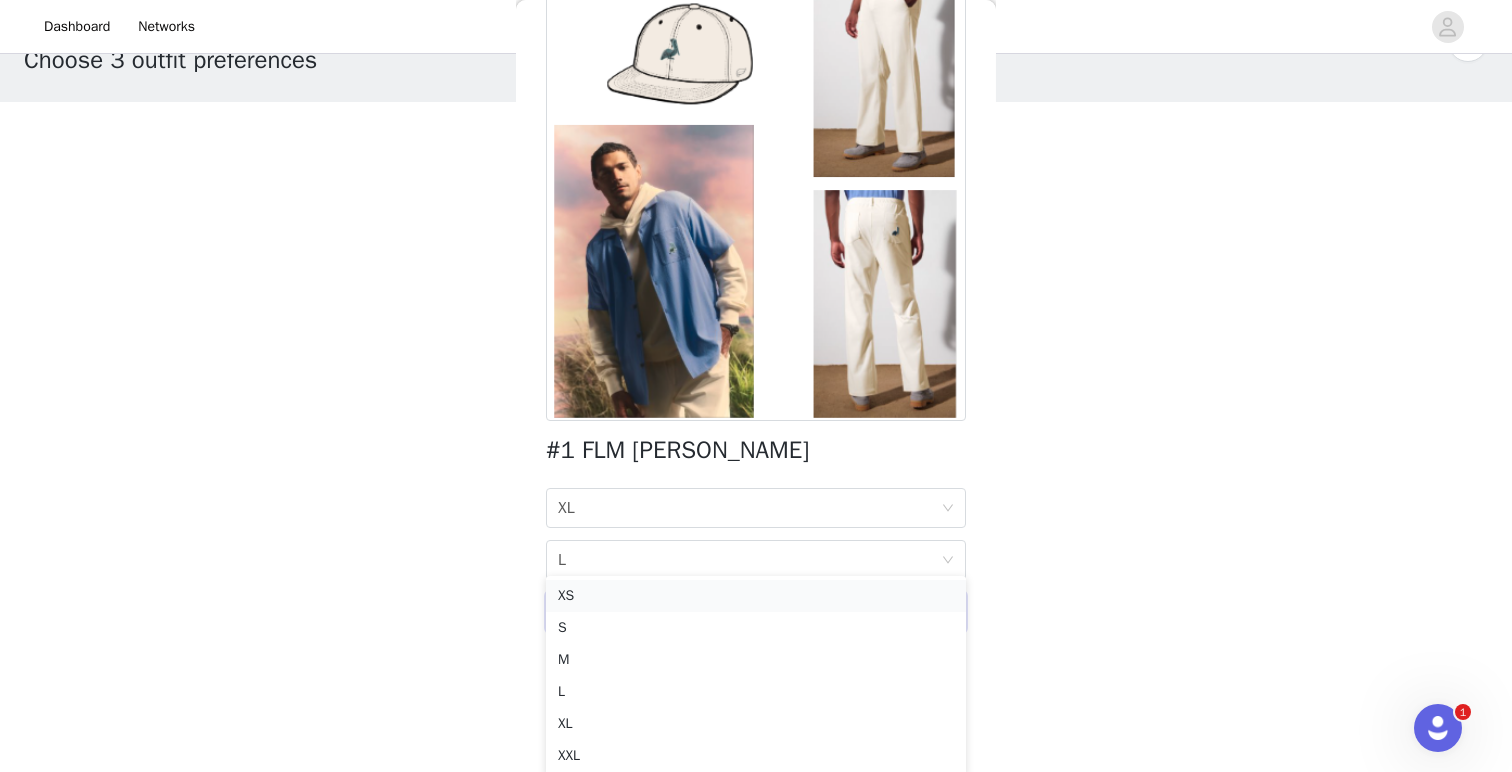 scroll, scrollTop: 64, scrollLeft: 0, axis: vertical 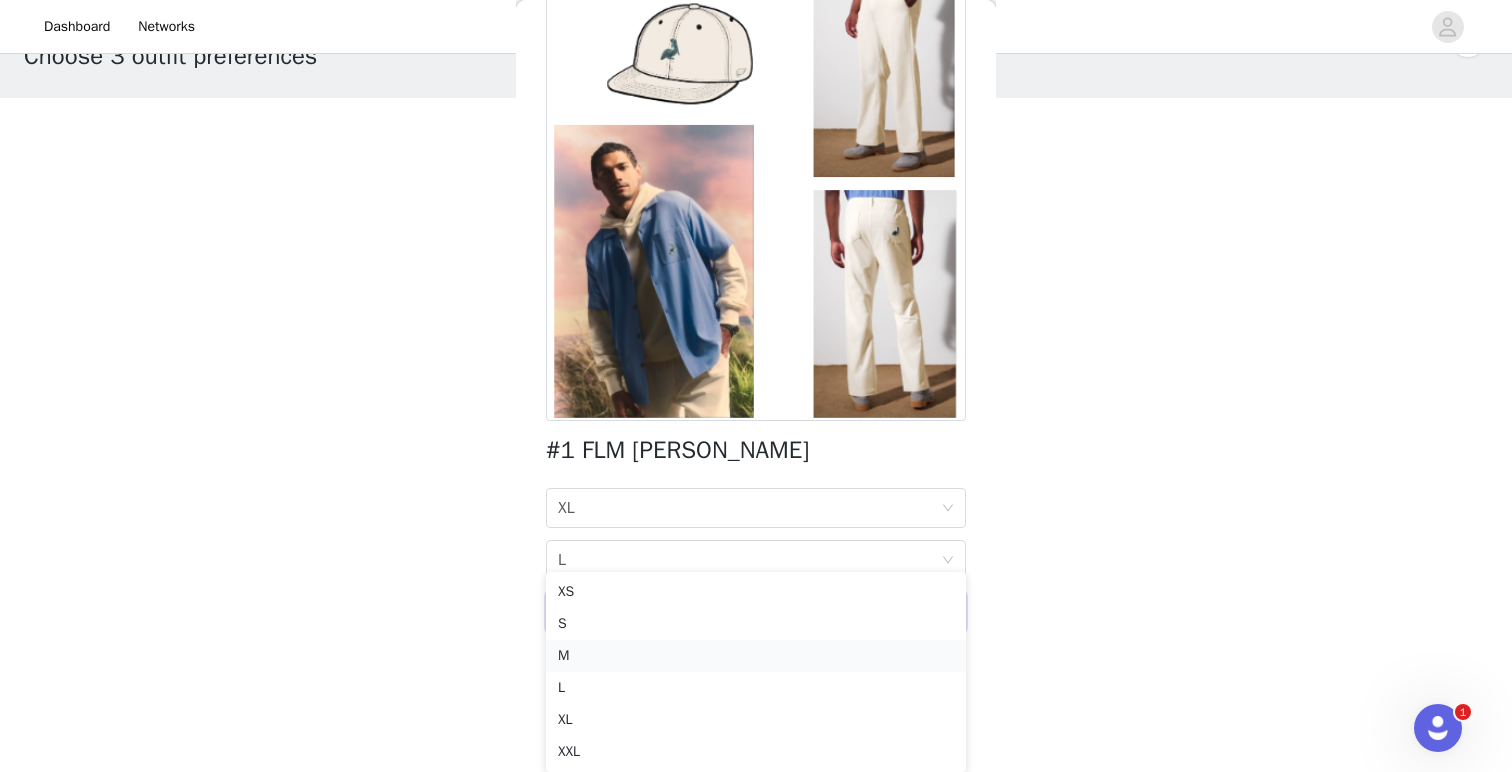 click on "M" at bounding box center [756, 656] 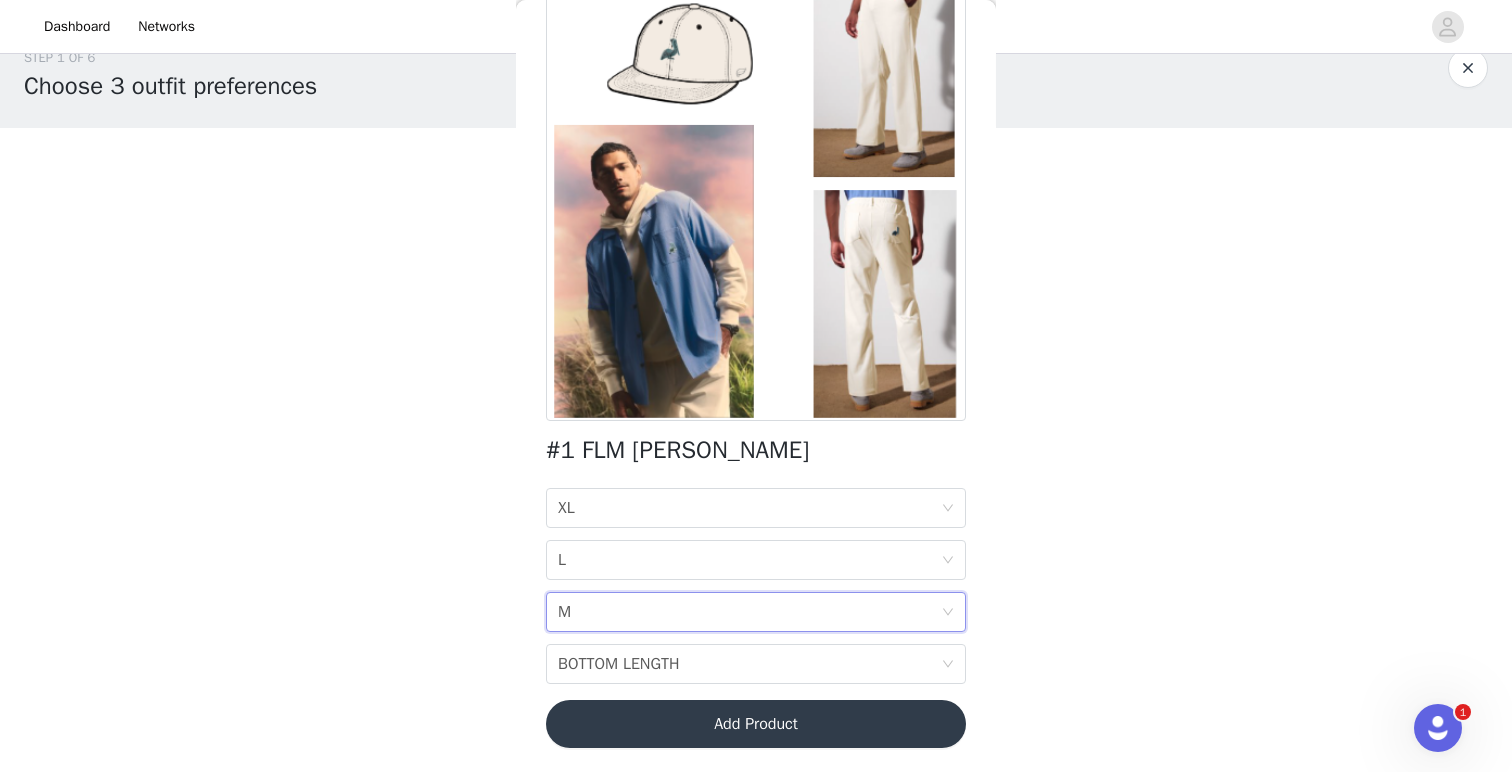 scroll, scrollTop: 0, scrollLeft: 0, axis: both 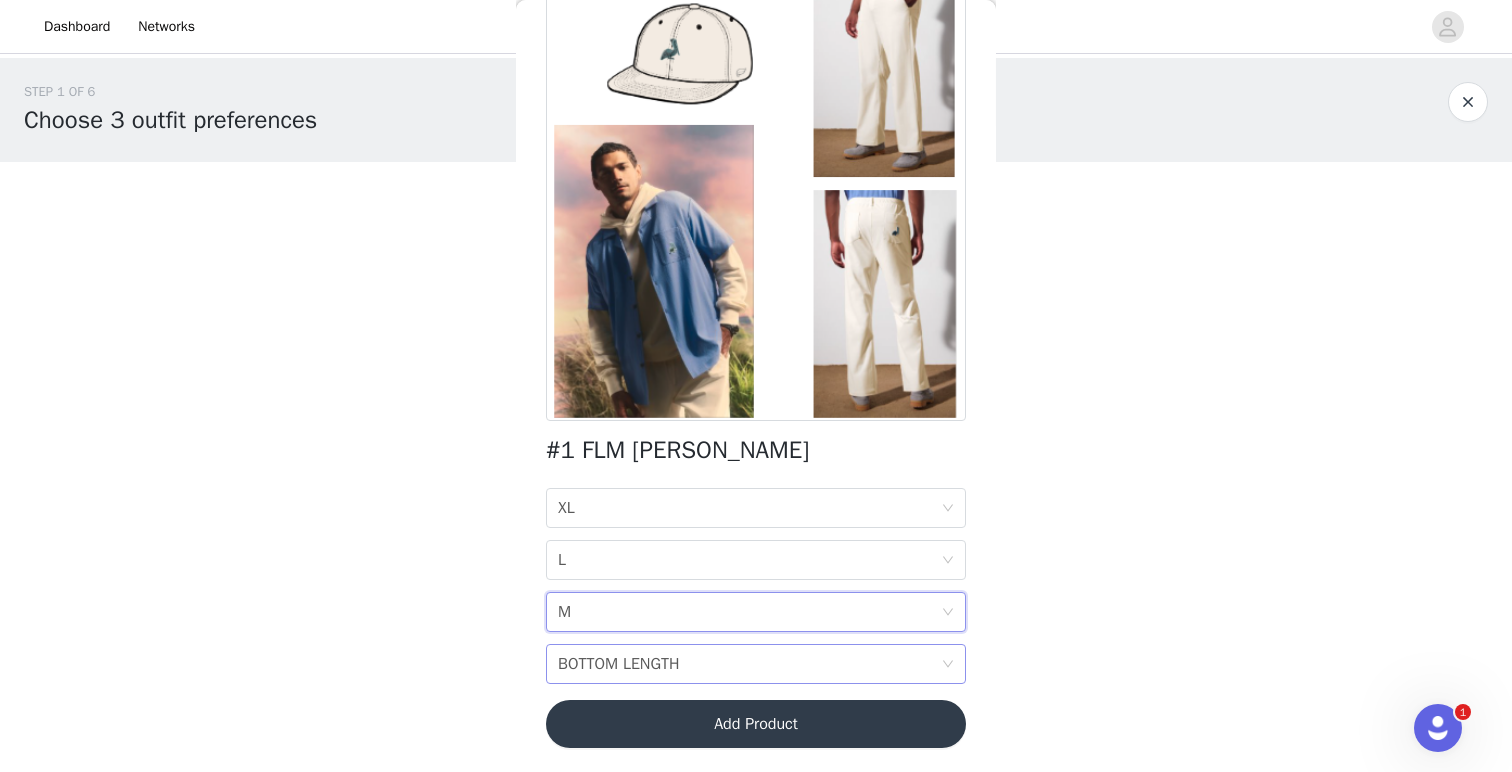 click on "BOTTOM LENGTH" at bounding box center (619, 664) 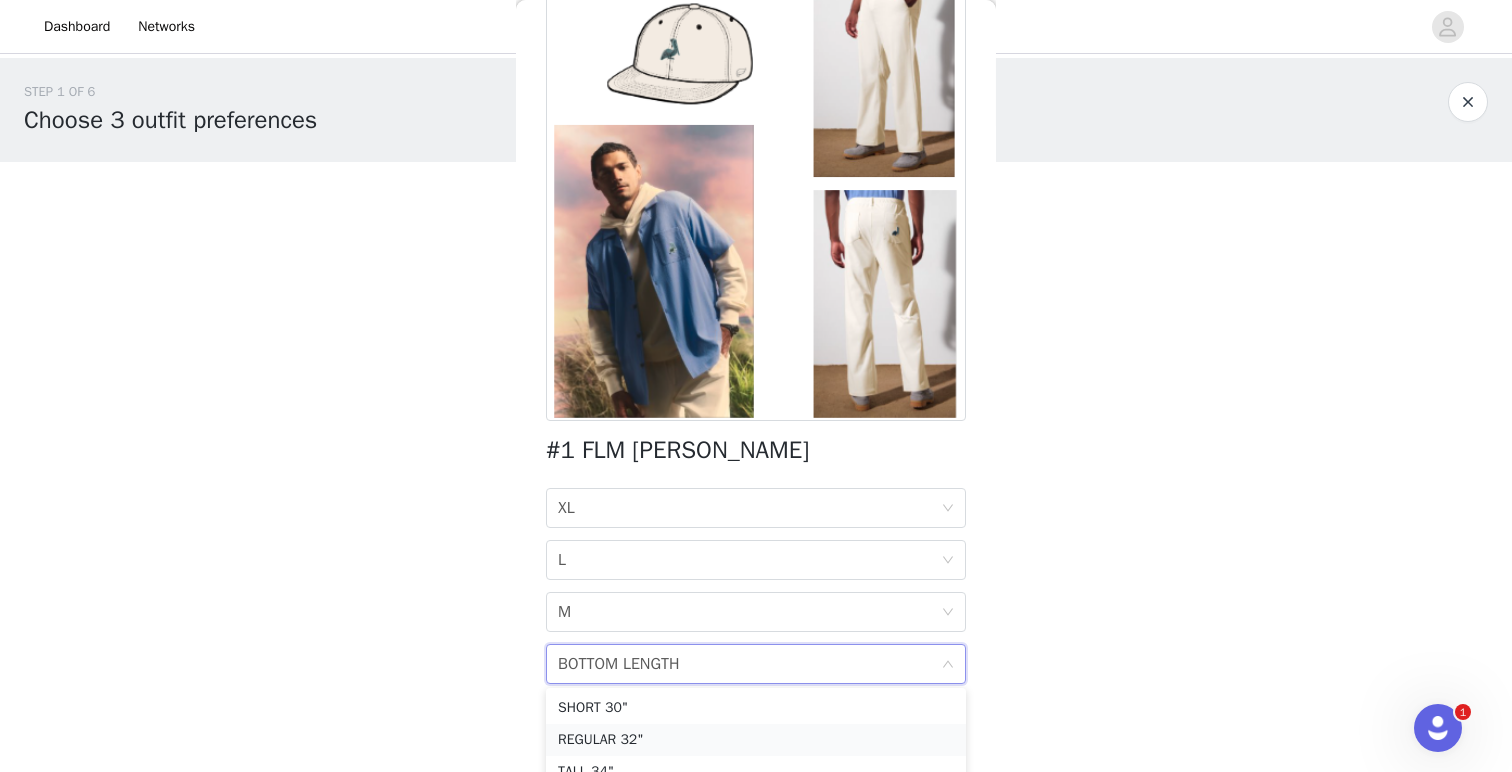 click on "REGULAR 32"" at bounding box center [756, 740] 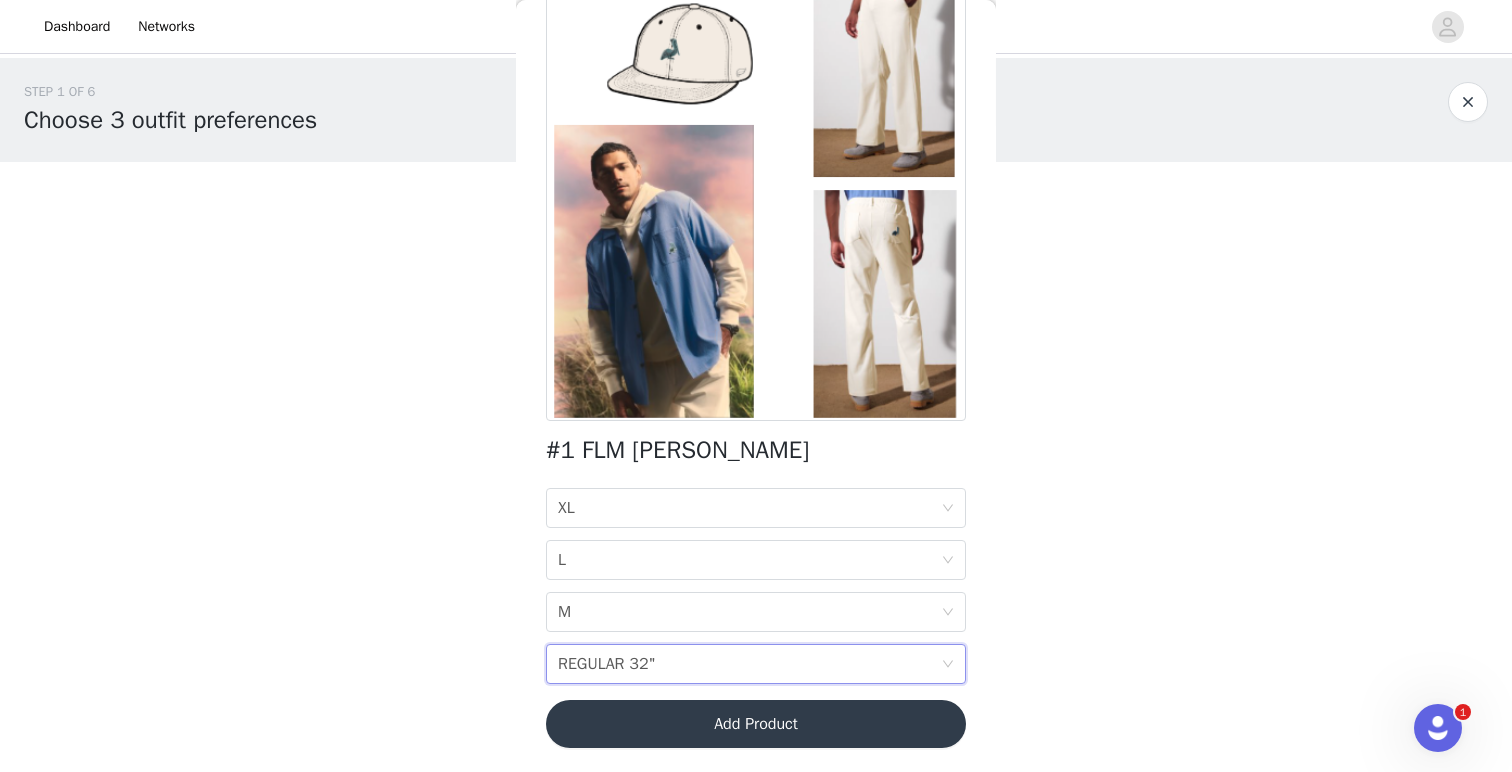 click on "Add Product" at bounding box center (756, 724) 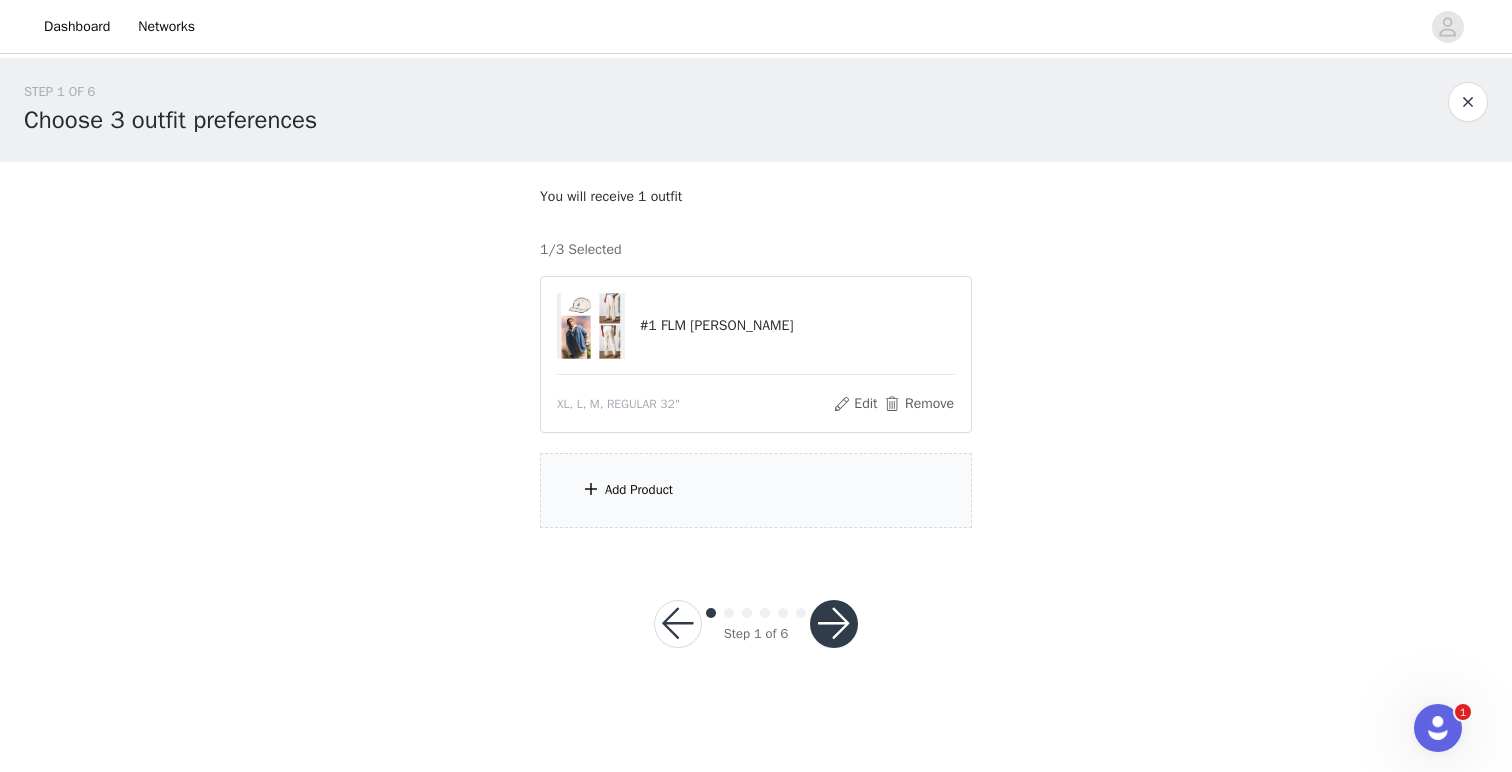 click at bounding box center (834, 624) 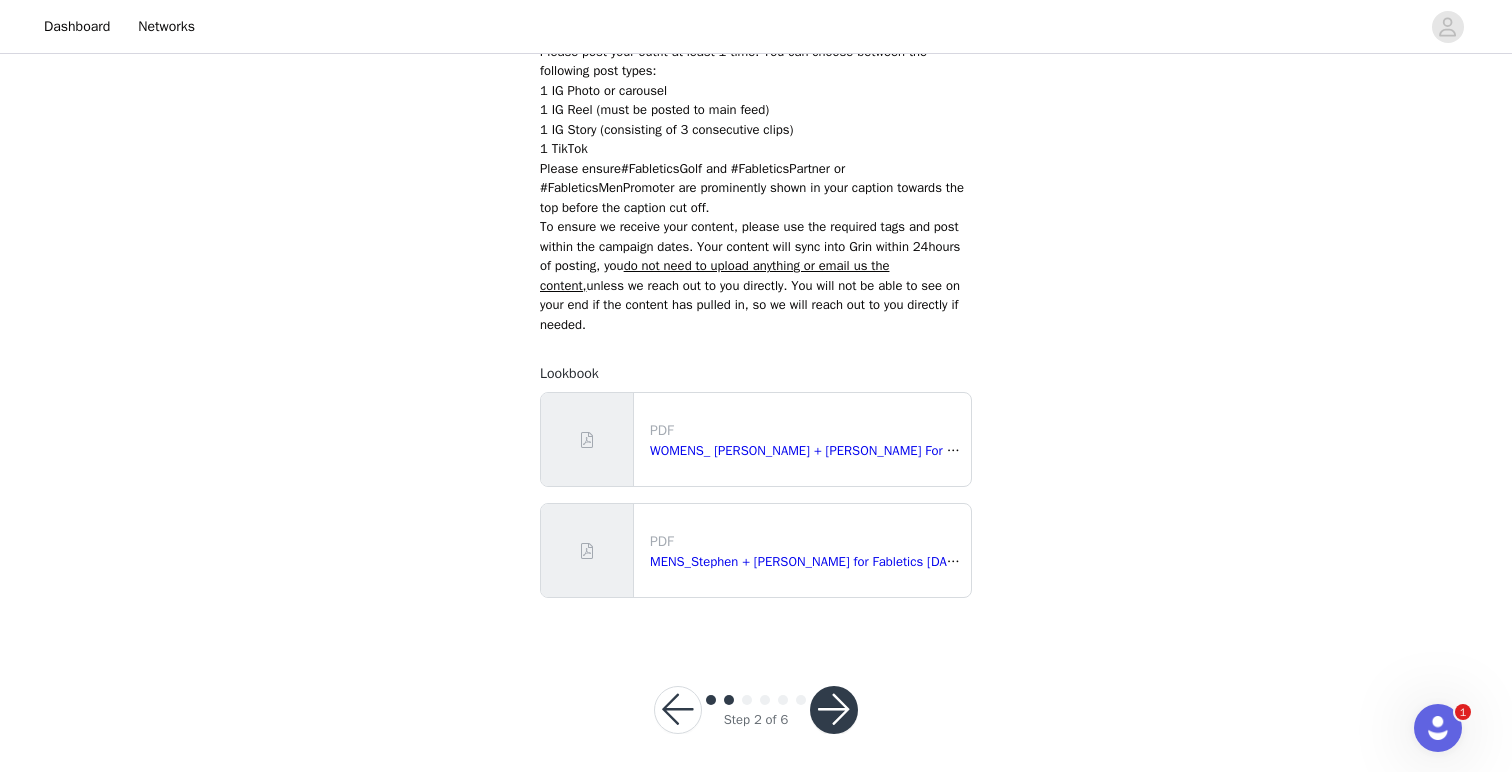 scroll, scrollTop: 333, scrollLeft: 0, axis: vertical 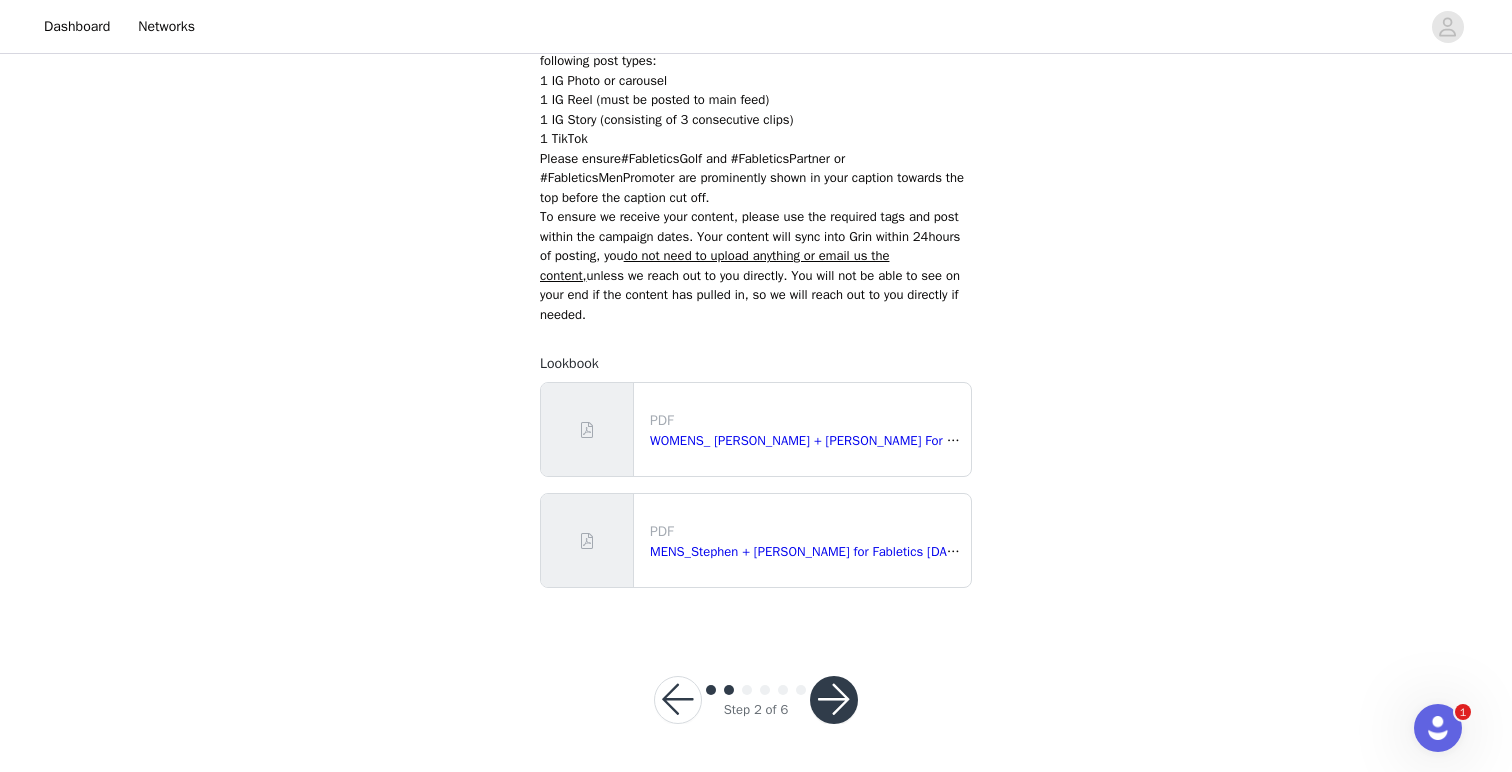 click at bounding box center [834, 700] 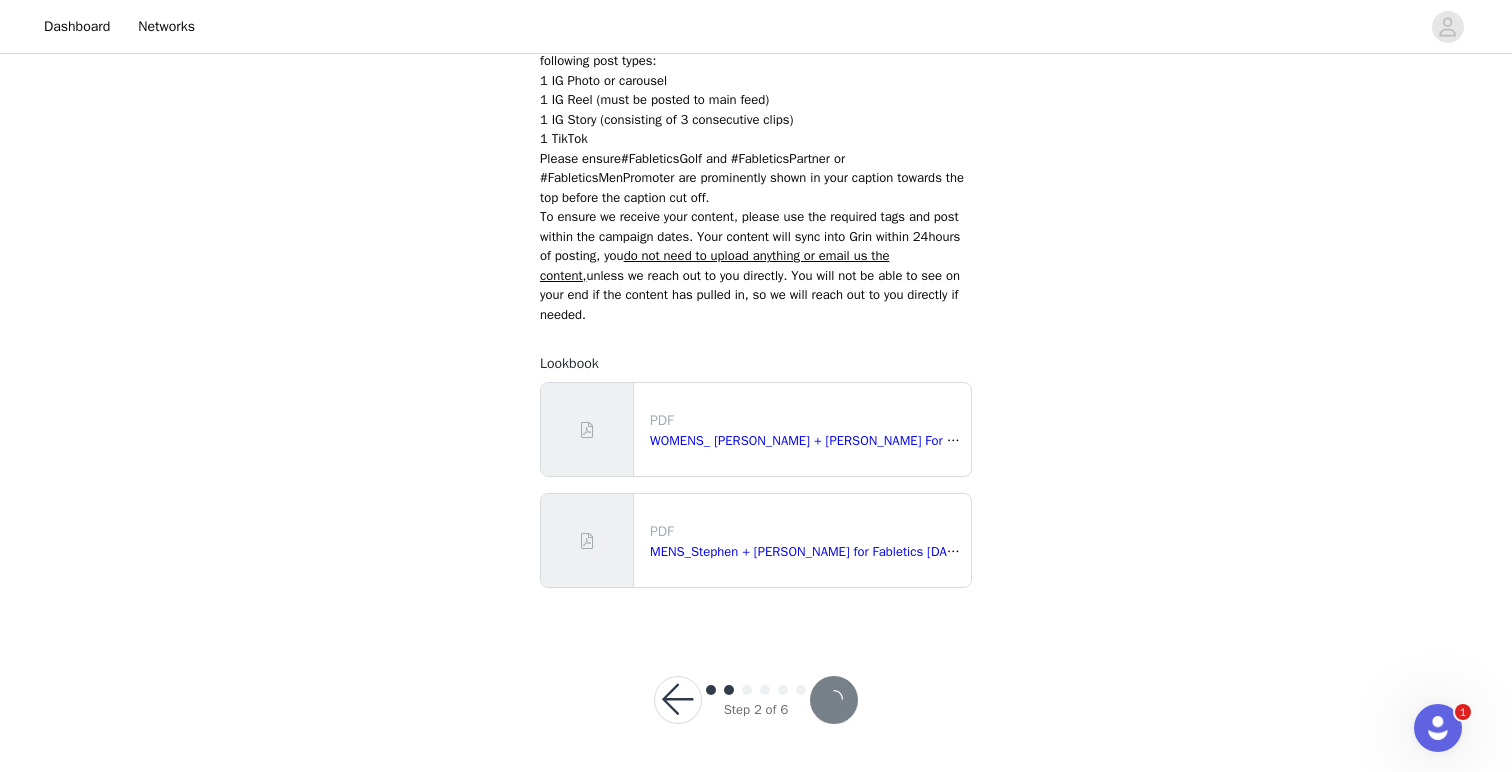 scroll, scrollTop: 0, scrollLeft: 0, axis: both 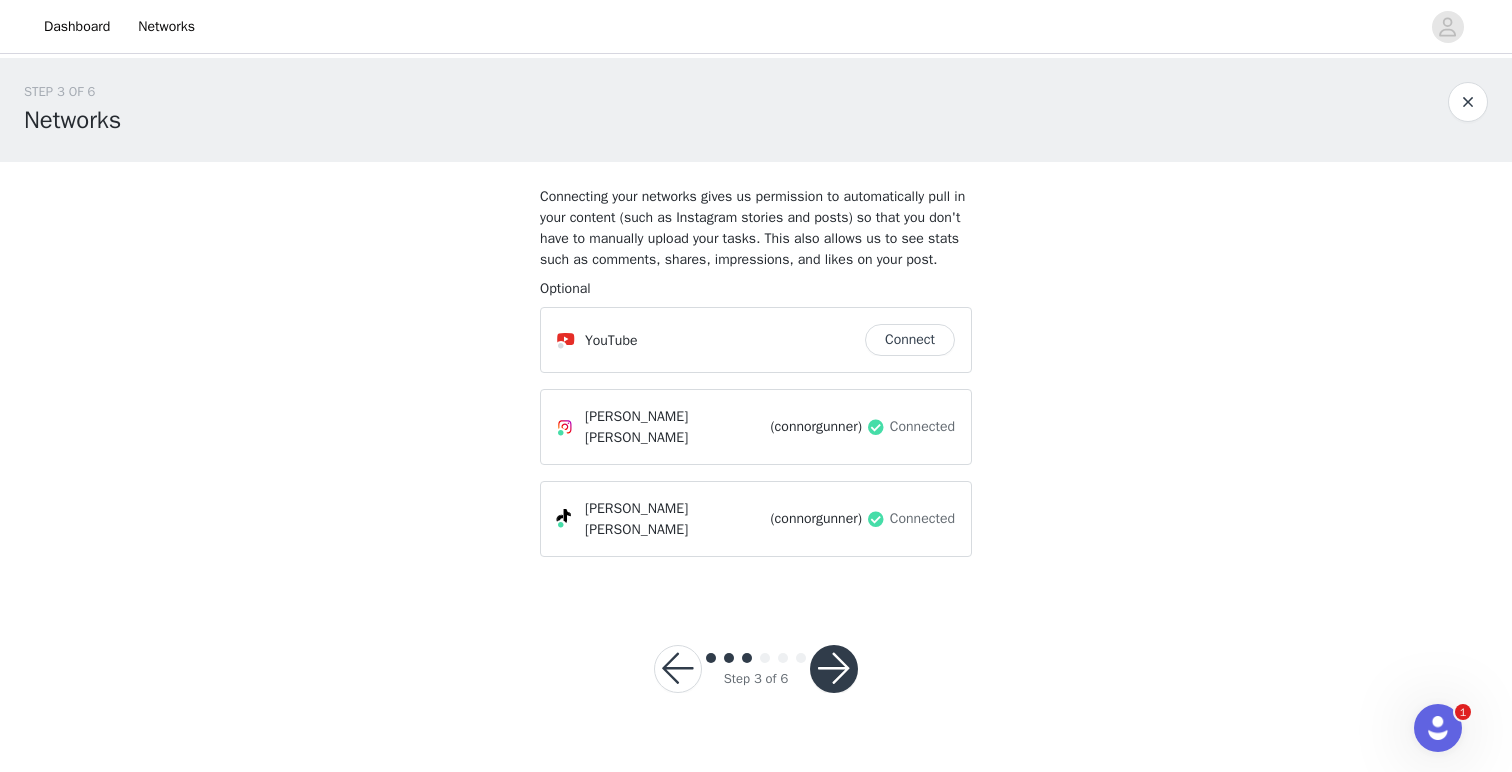 click at bounding box center [834, 669] 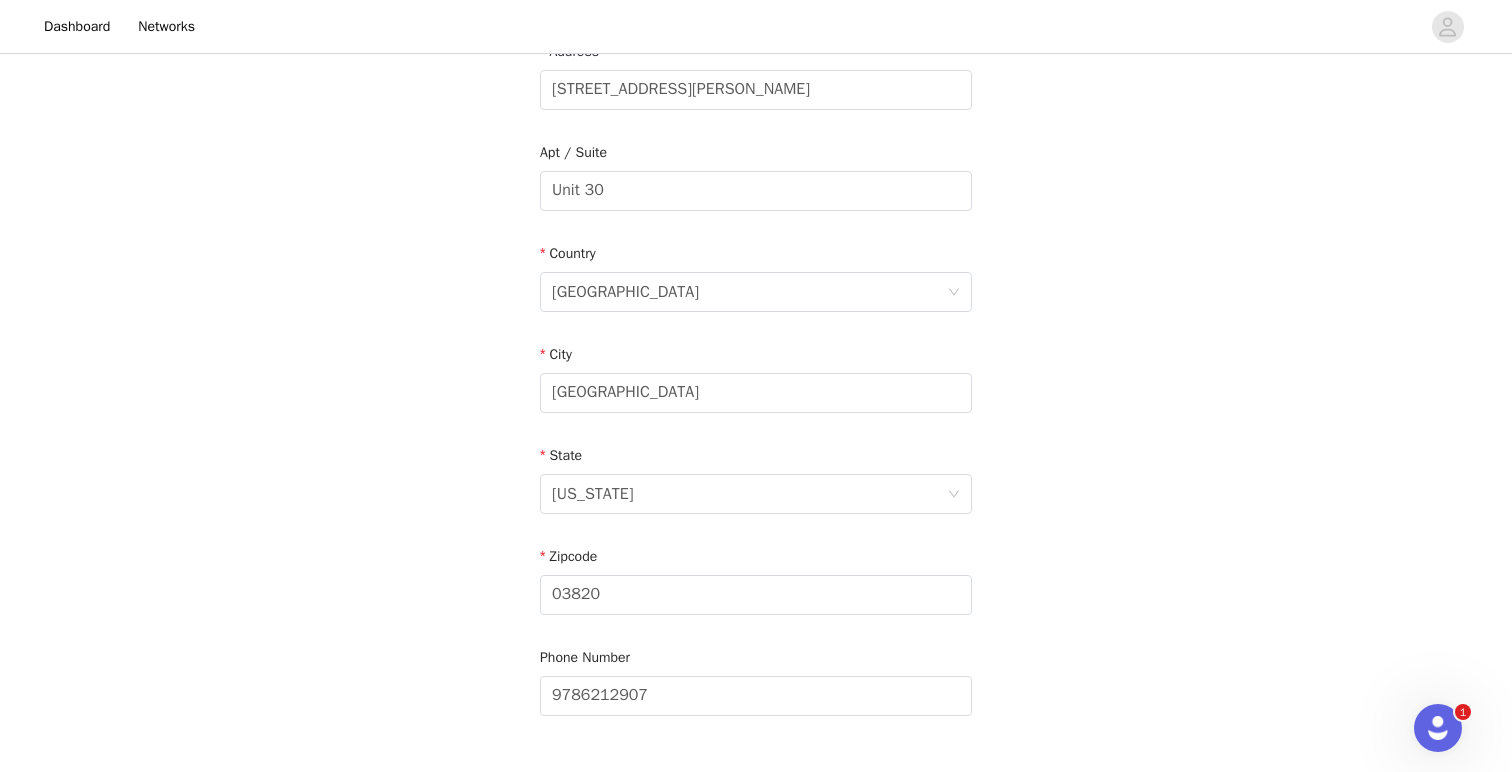 scroll, scrollTop: 591, scrollLeft: 0, axis: vertical 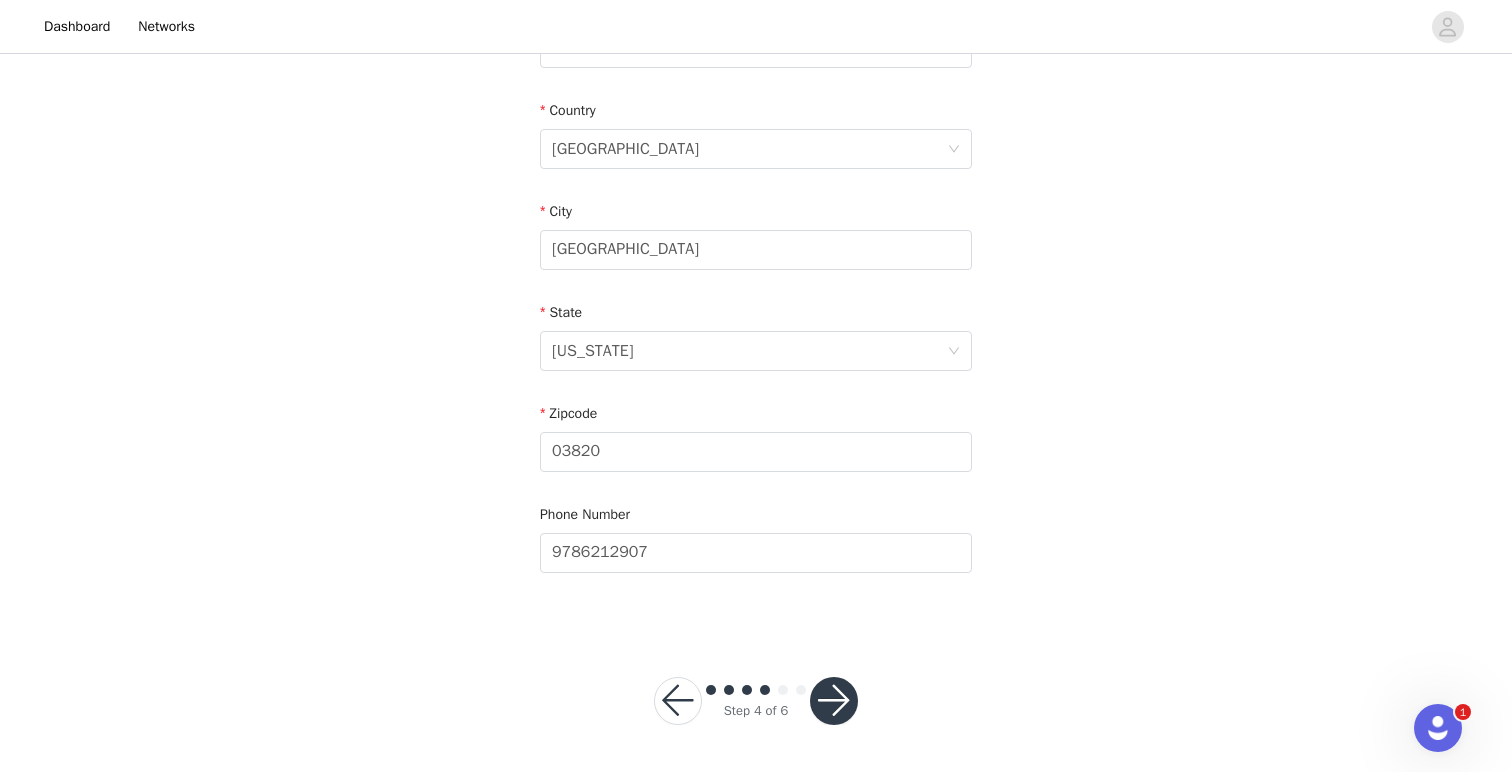 click at bounding box center (834, 701) 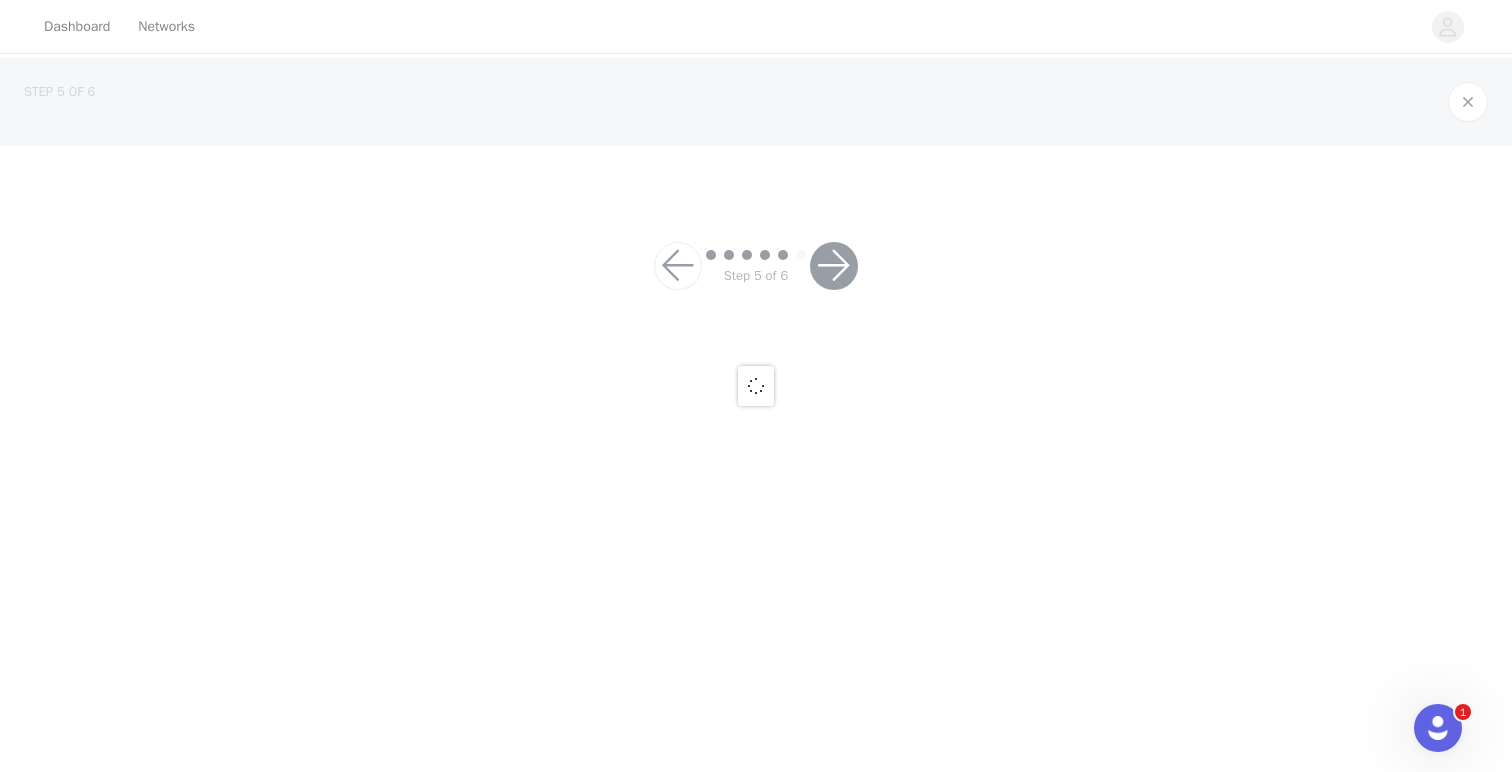 scroll, scrollTop: 0, scrollLeft: 0, axis: both 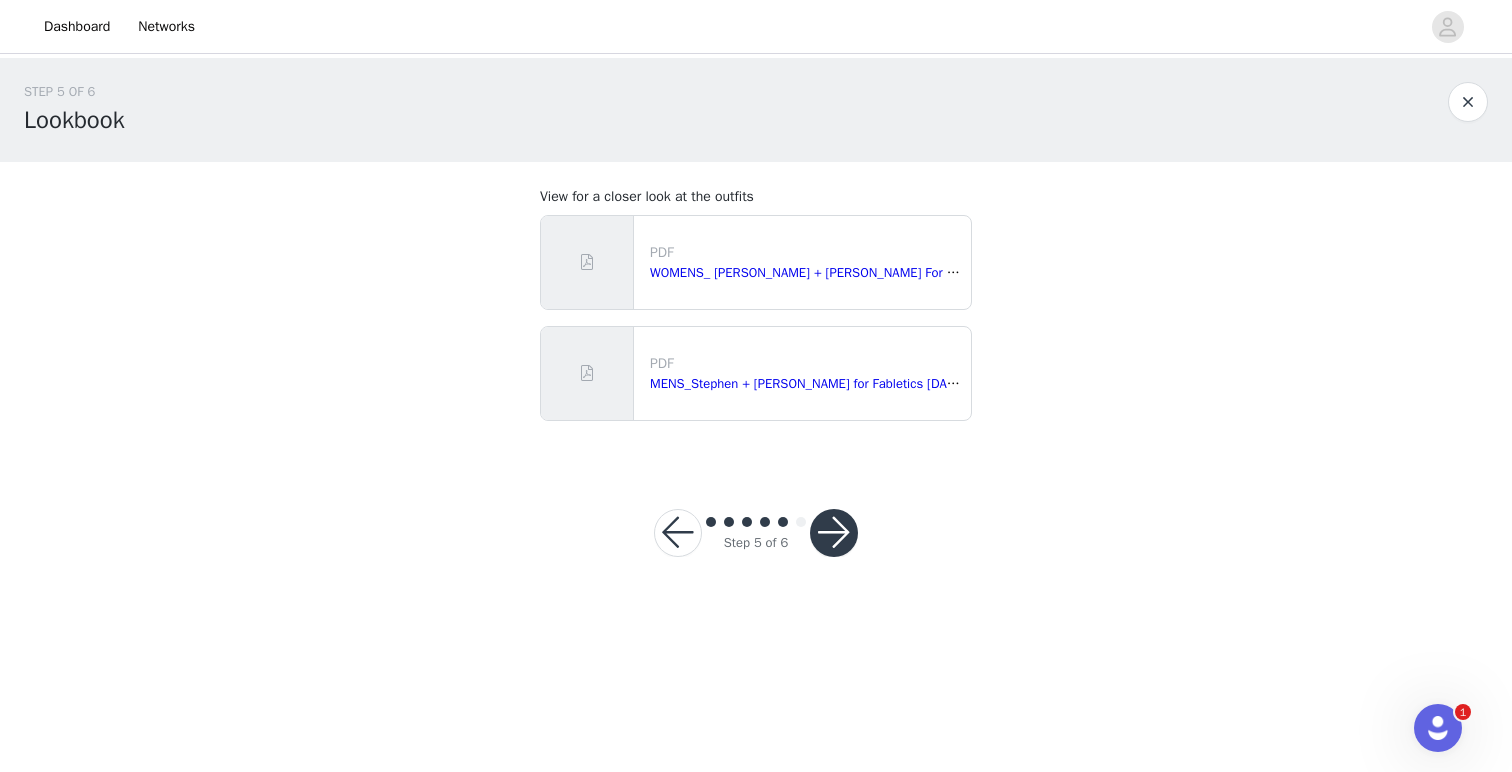 click at bounding box center [834, 533] 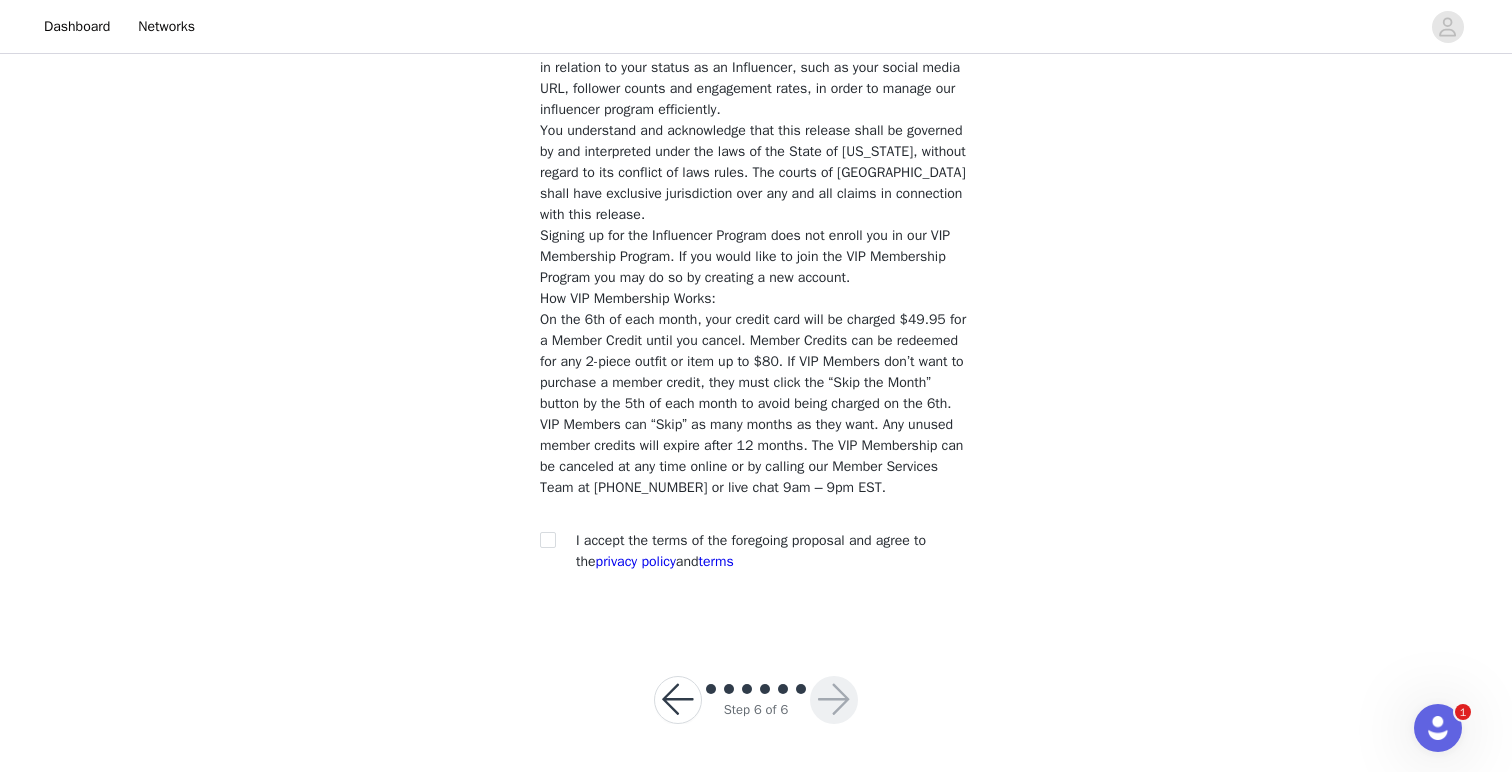 scroll, scrollTop: 1643, scrollLeft: 0, axis: vertical 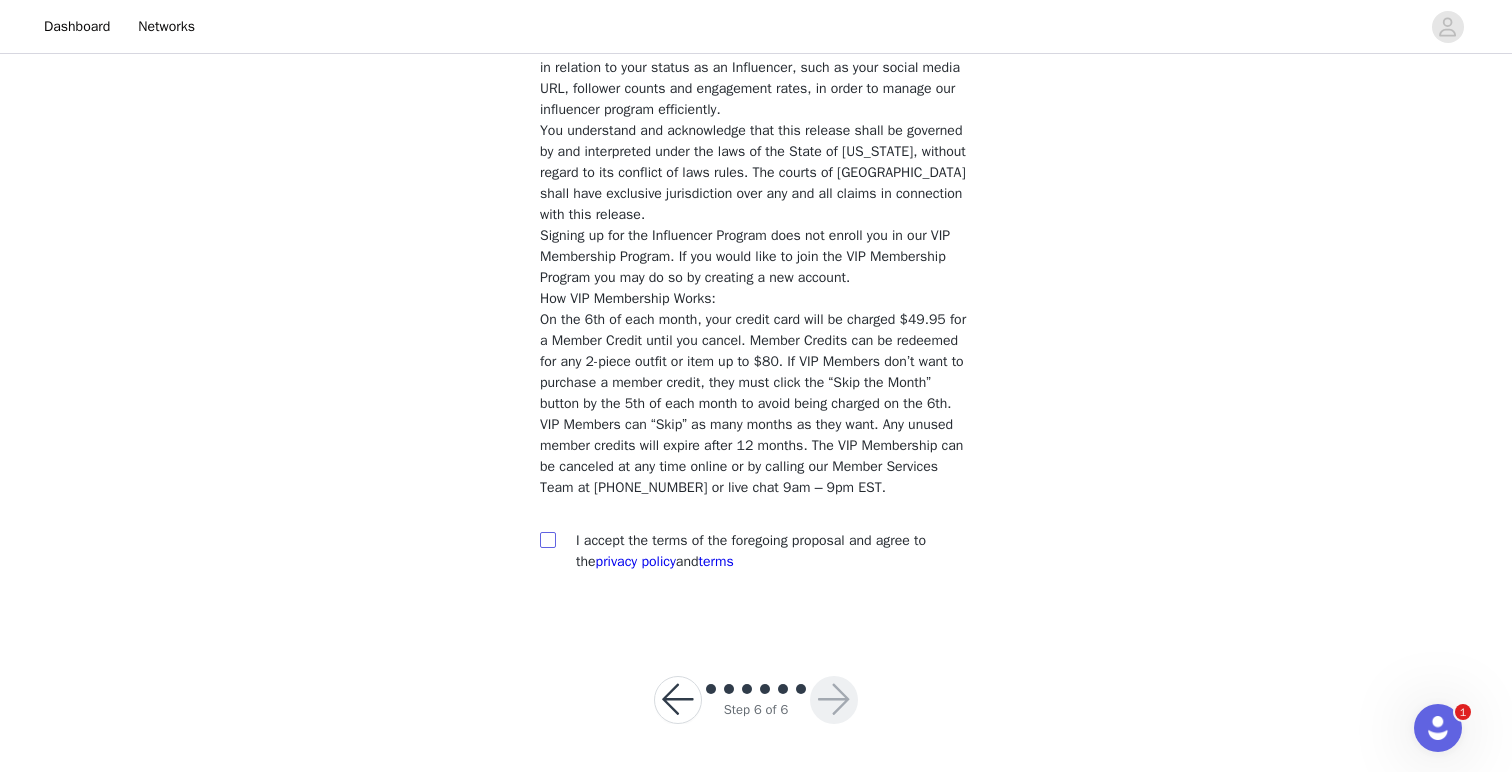 click at bounding box center [547, 539] 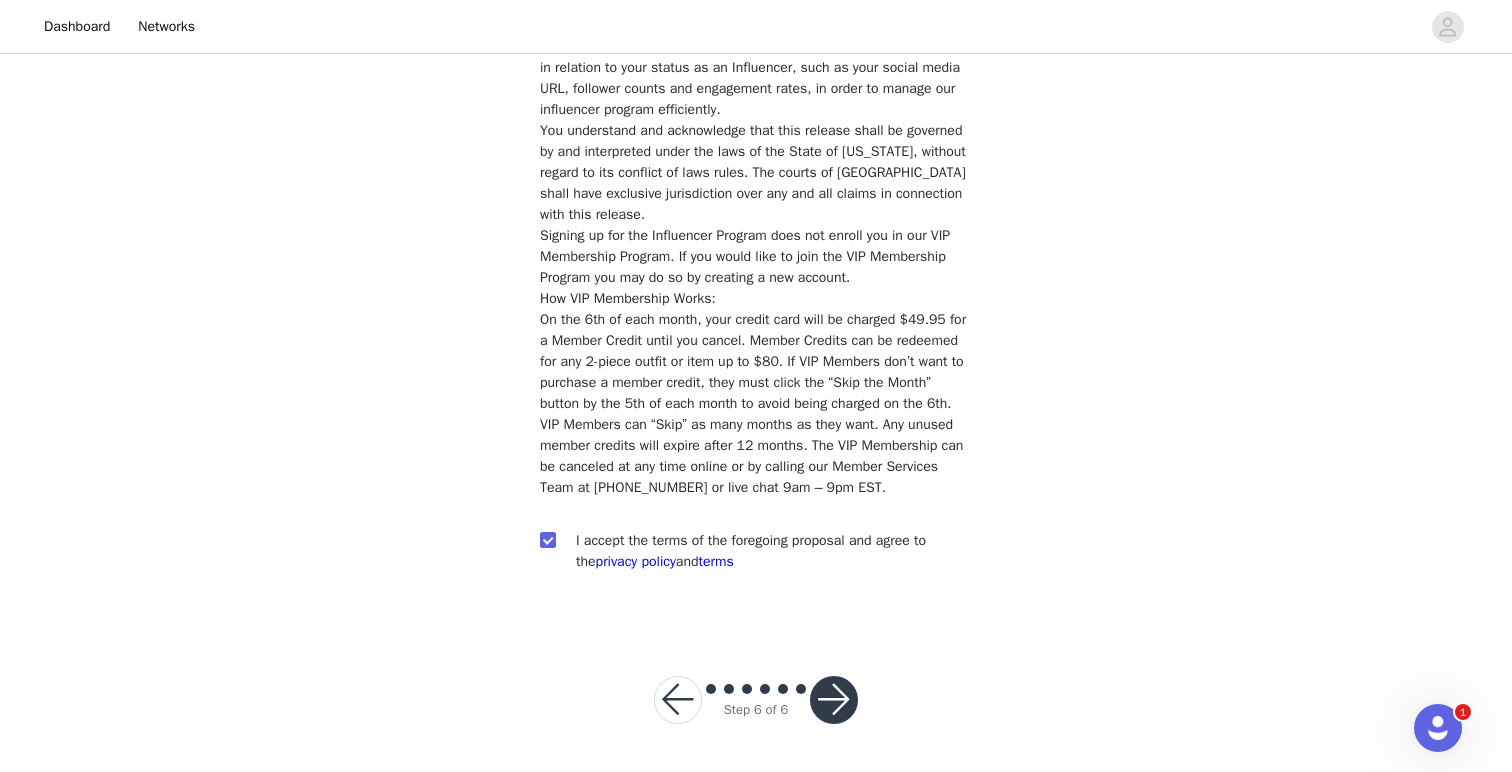 click at bounding box center (834, 700) 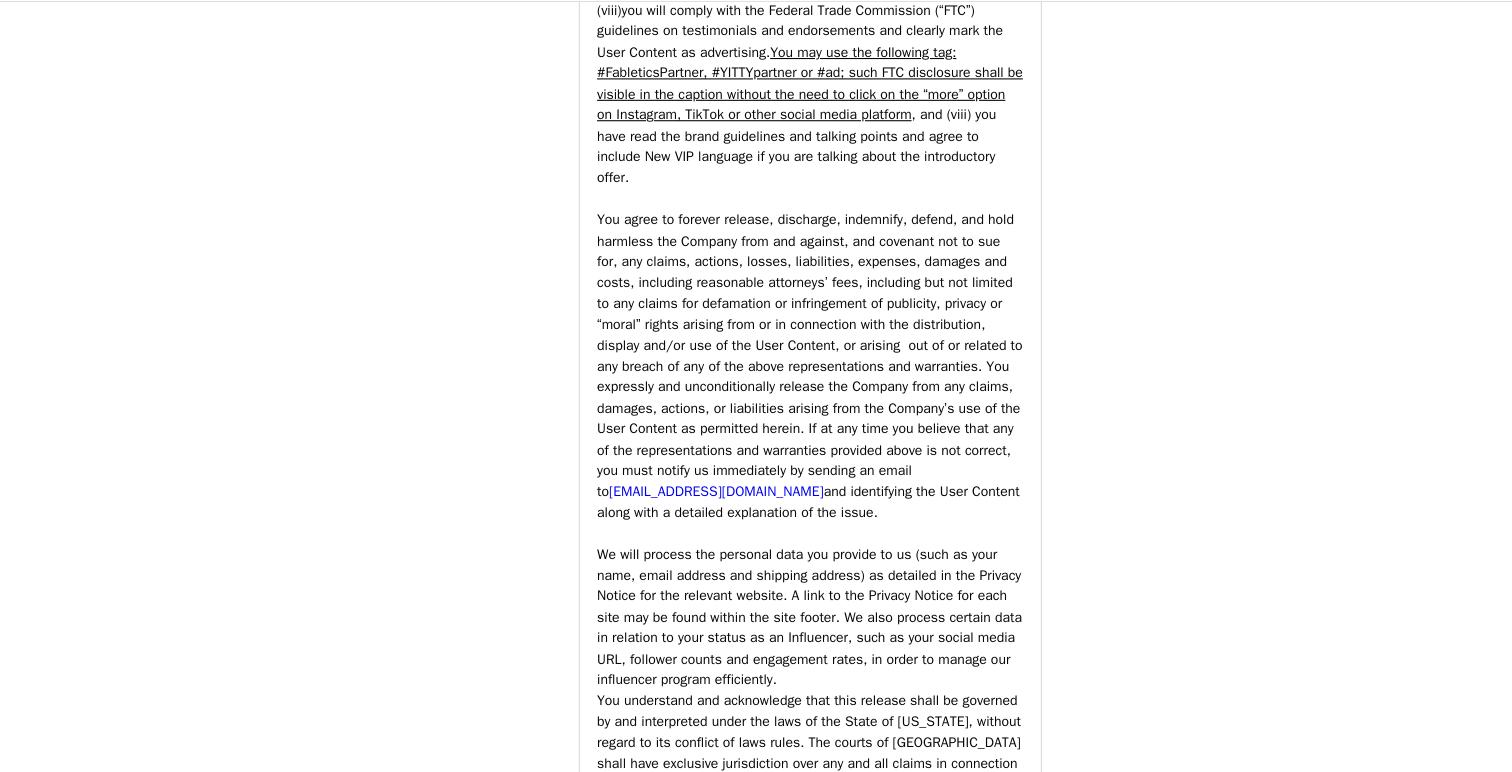 scroll, scrollTop: 2547, scrollLeft: 0, axis: vertical 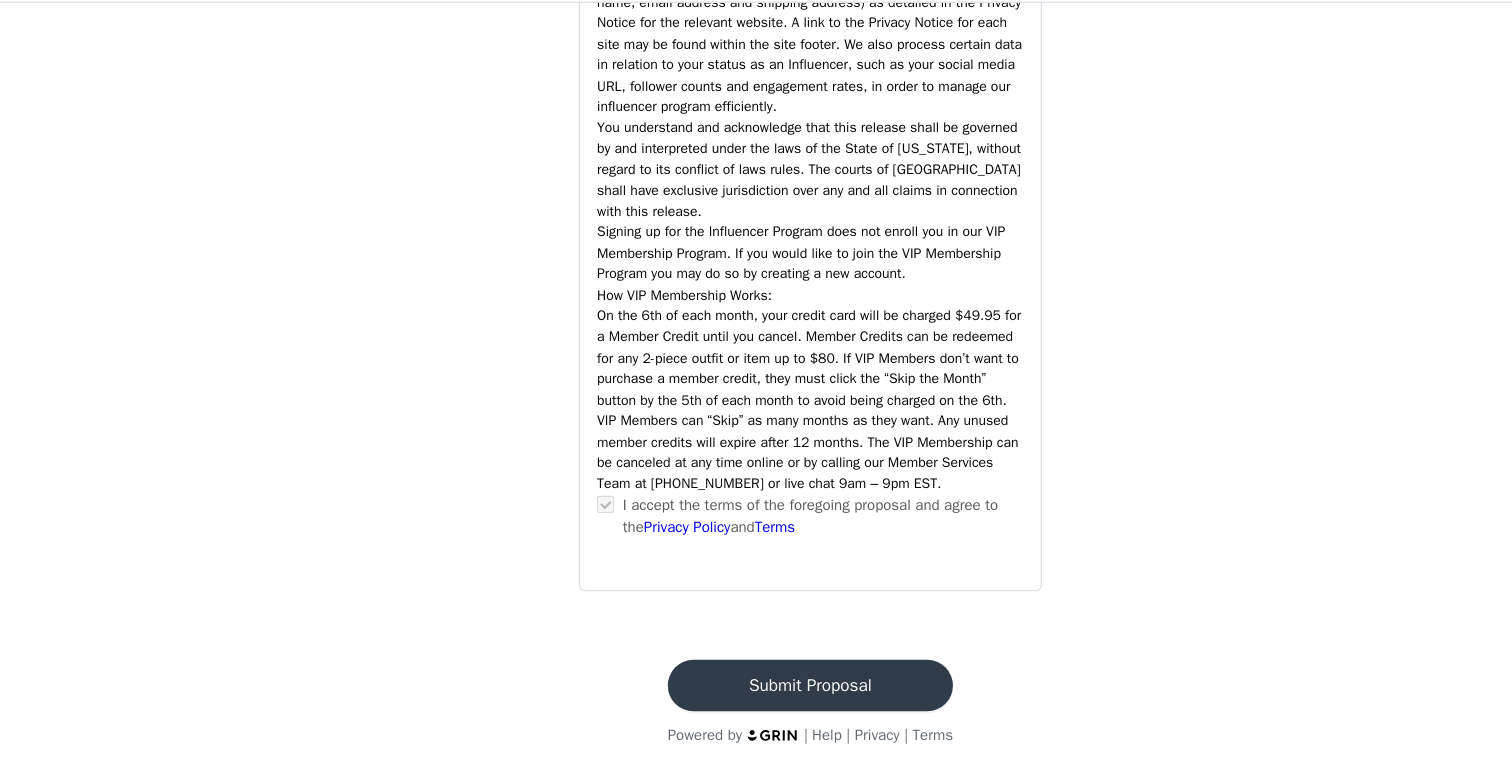 click on "Submit Proposal" at bounding box center (756, 691) 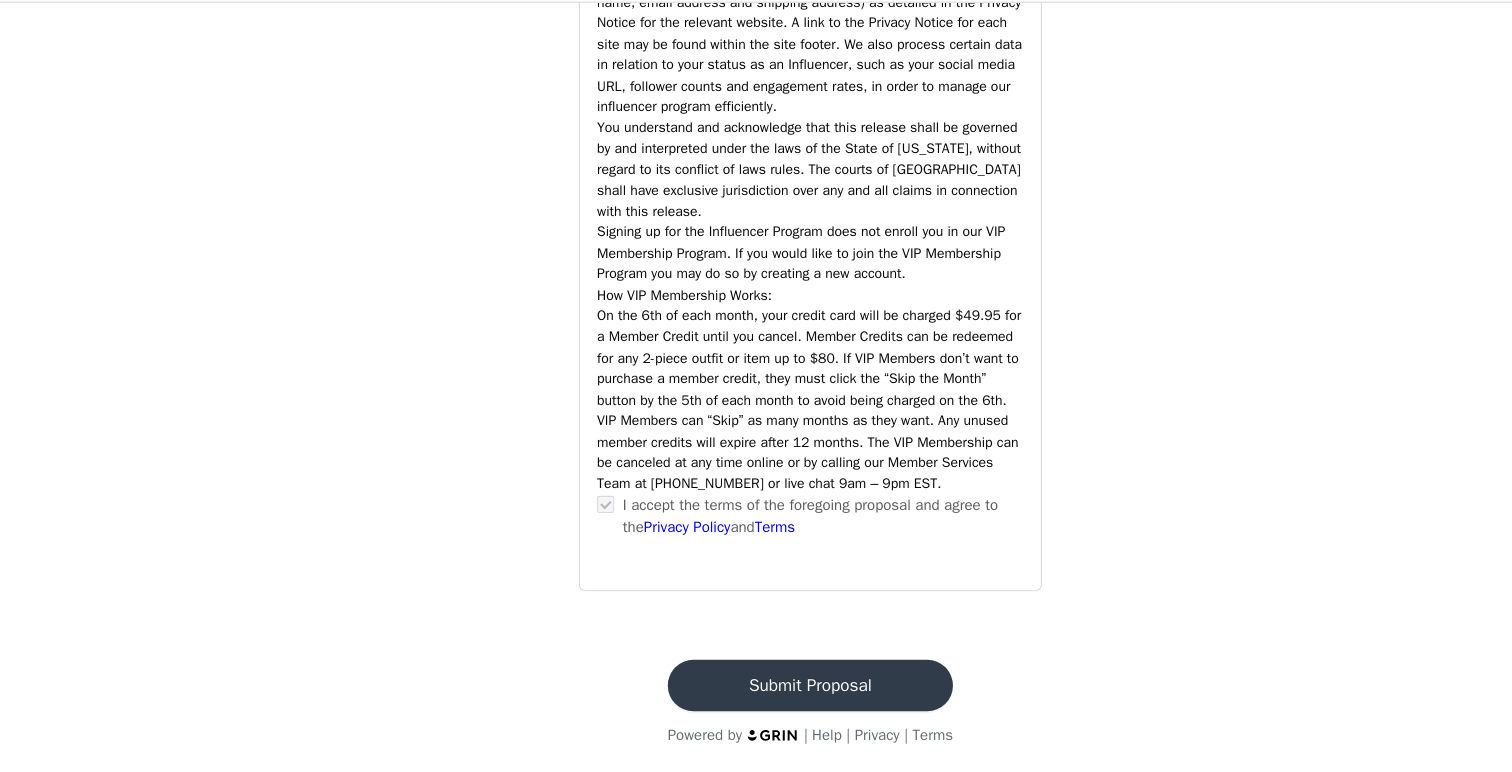 scroll, scrollTop: 0, scrollLeft: 0, axis: both 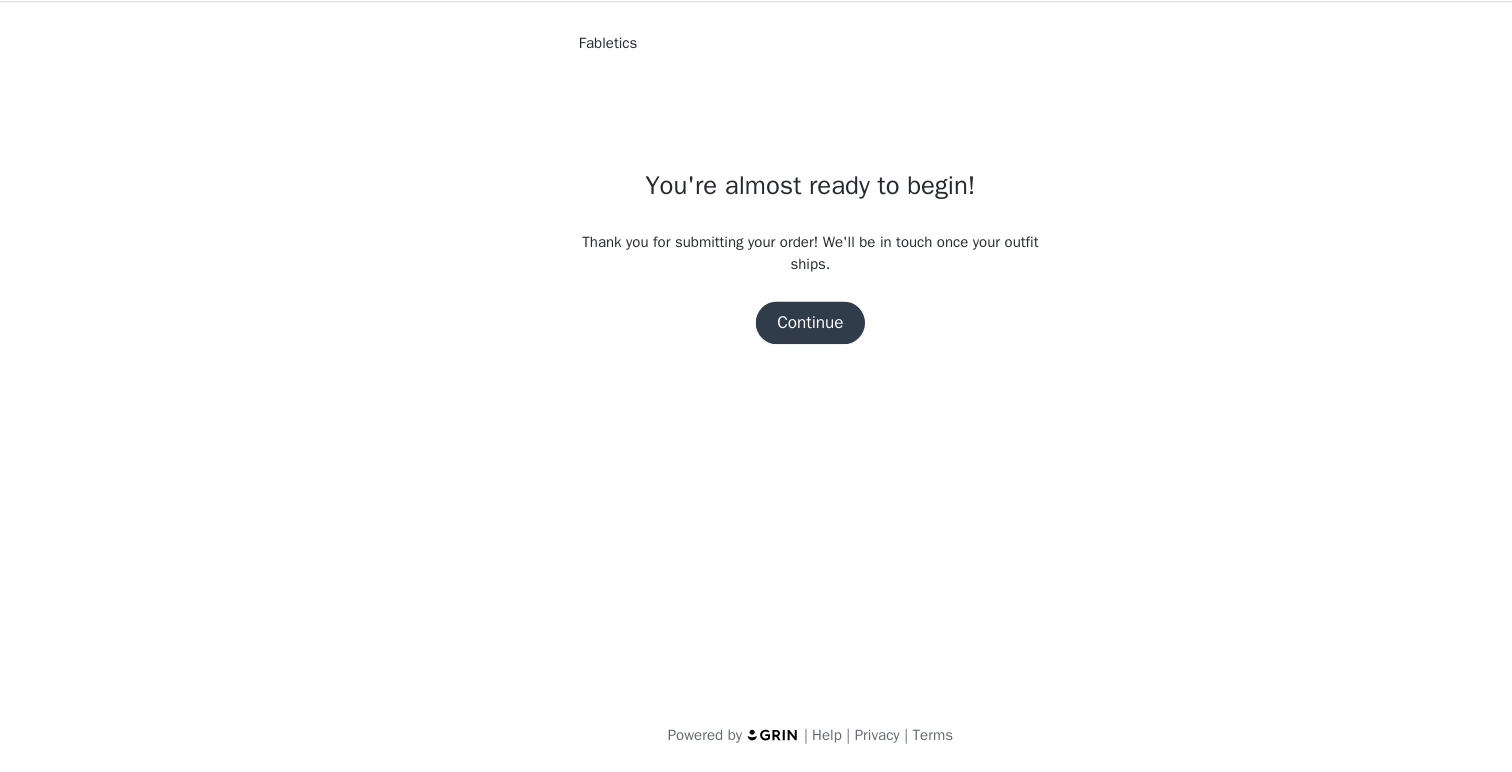click on "Continue" at bounding box center (756, 353) 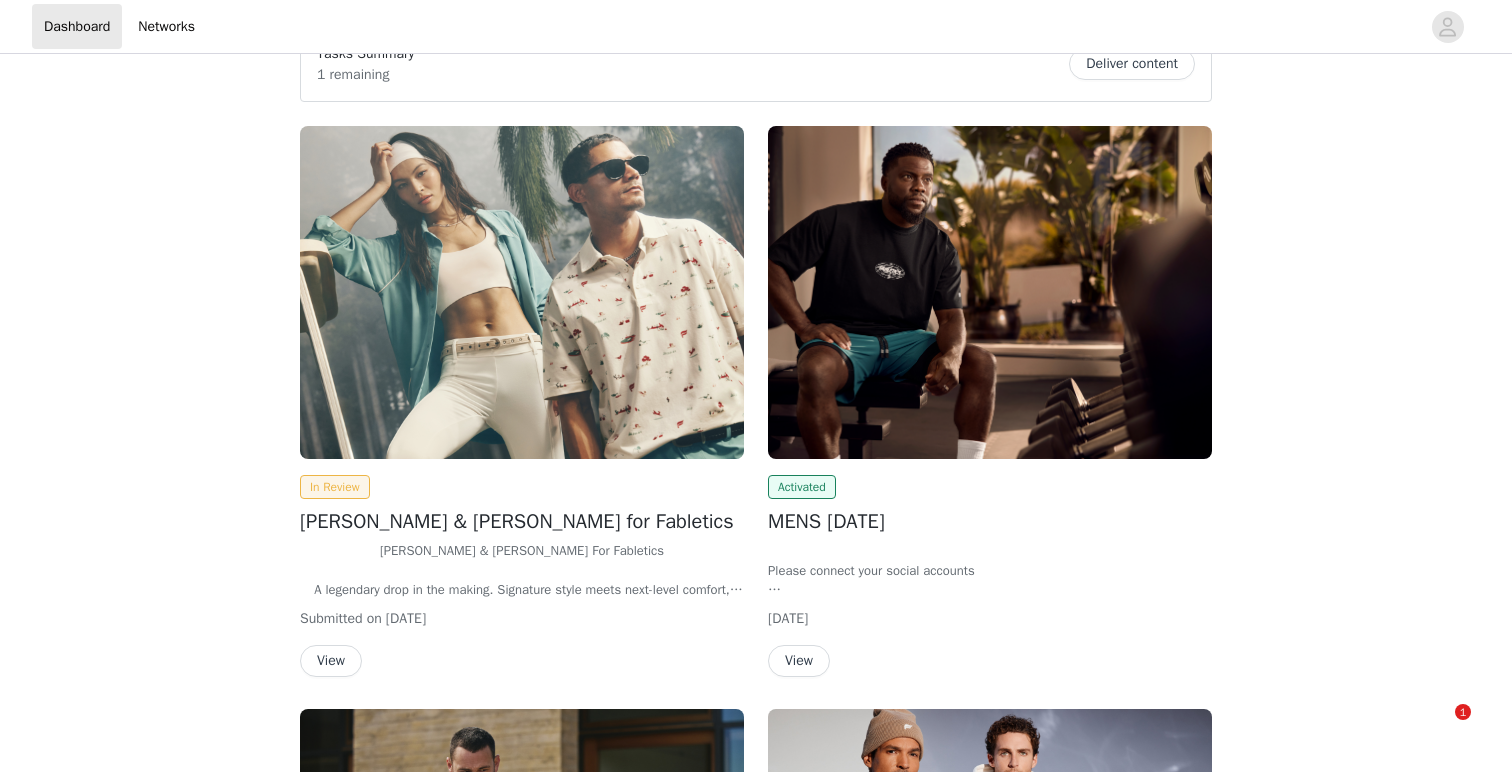 scroll, scrollTop: 191, scrollLeft: 0, axis: vertical 